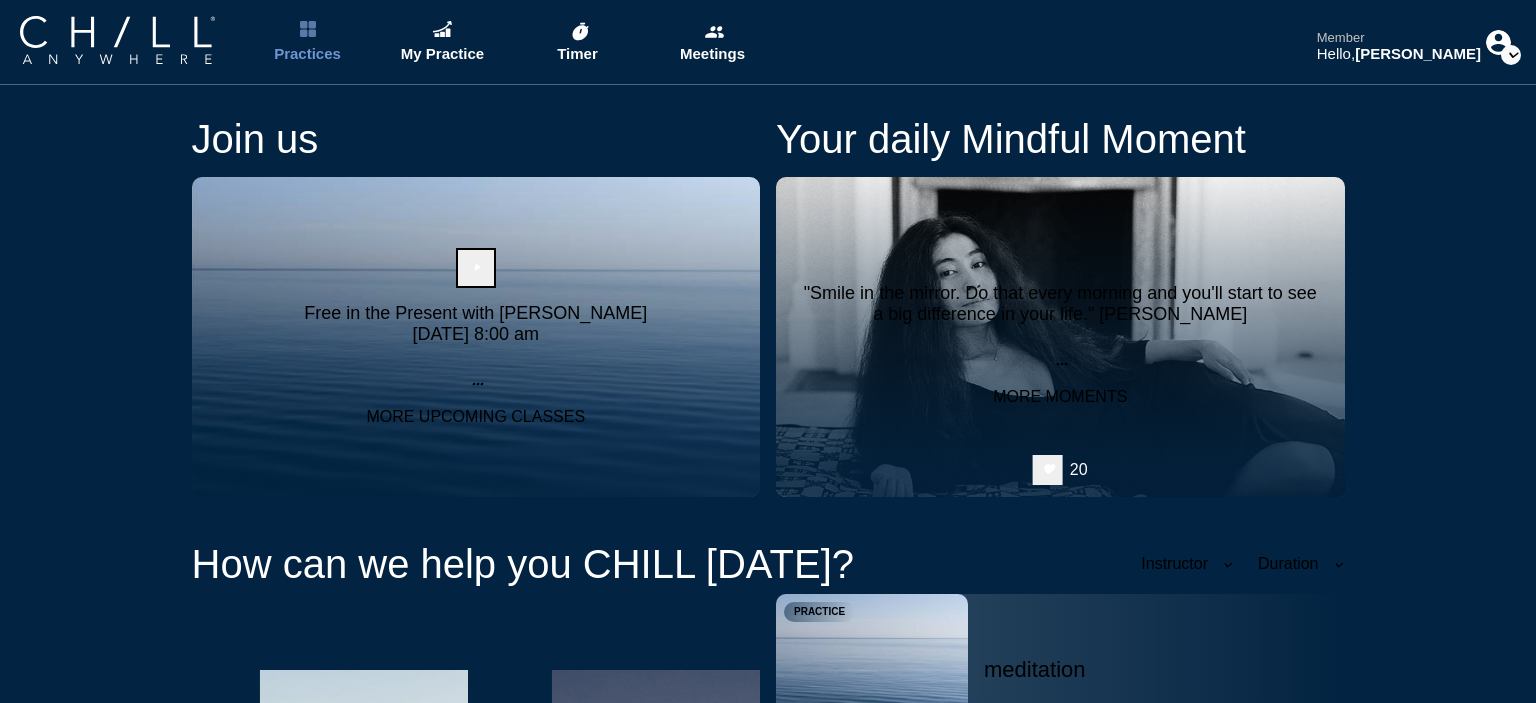 scroll, scrollTop: 0, scrollLeft: 0, axis: both 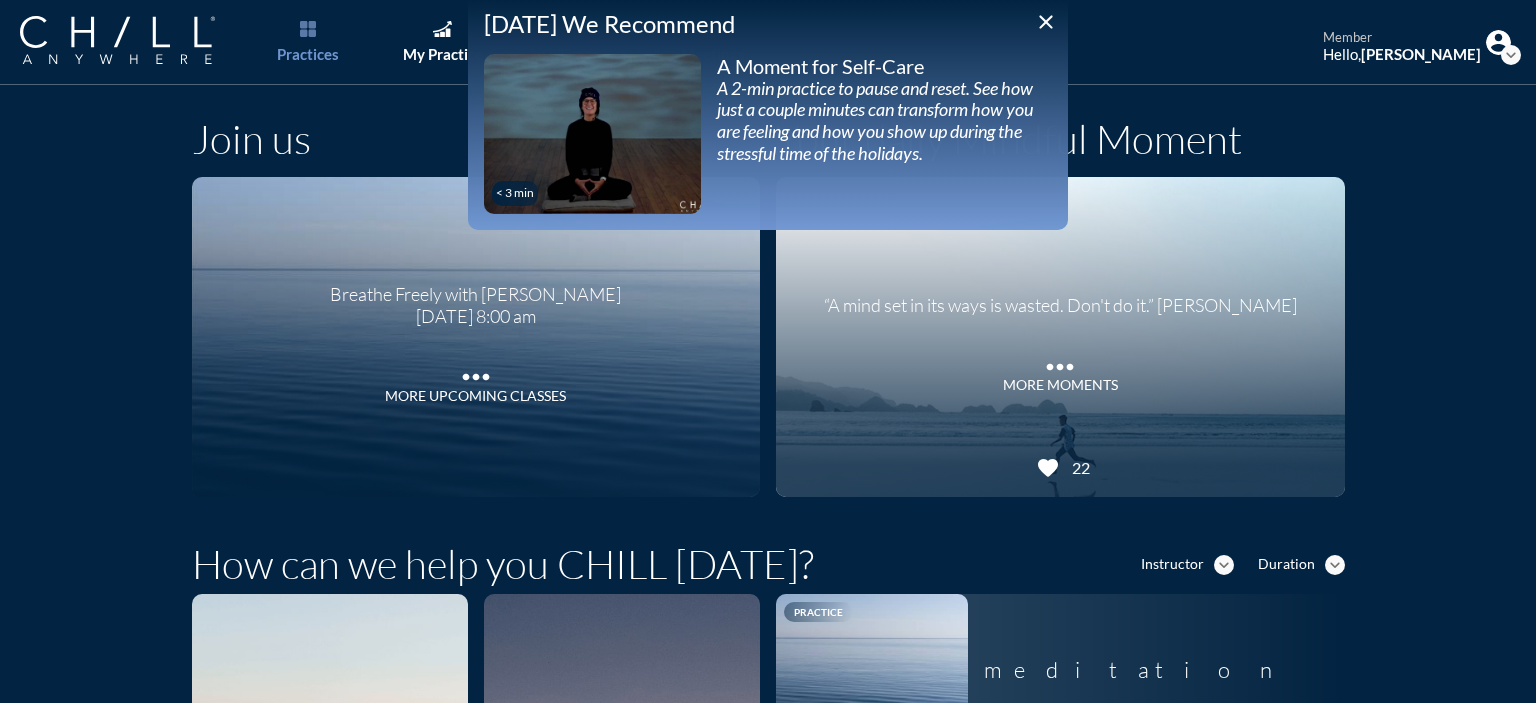 click on "member" at bounding box center [1402, 38] 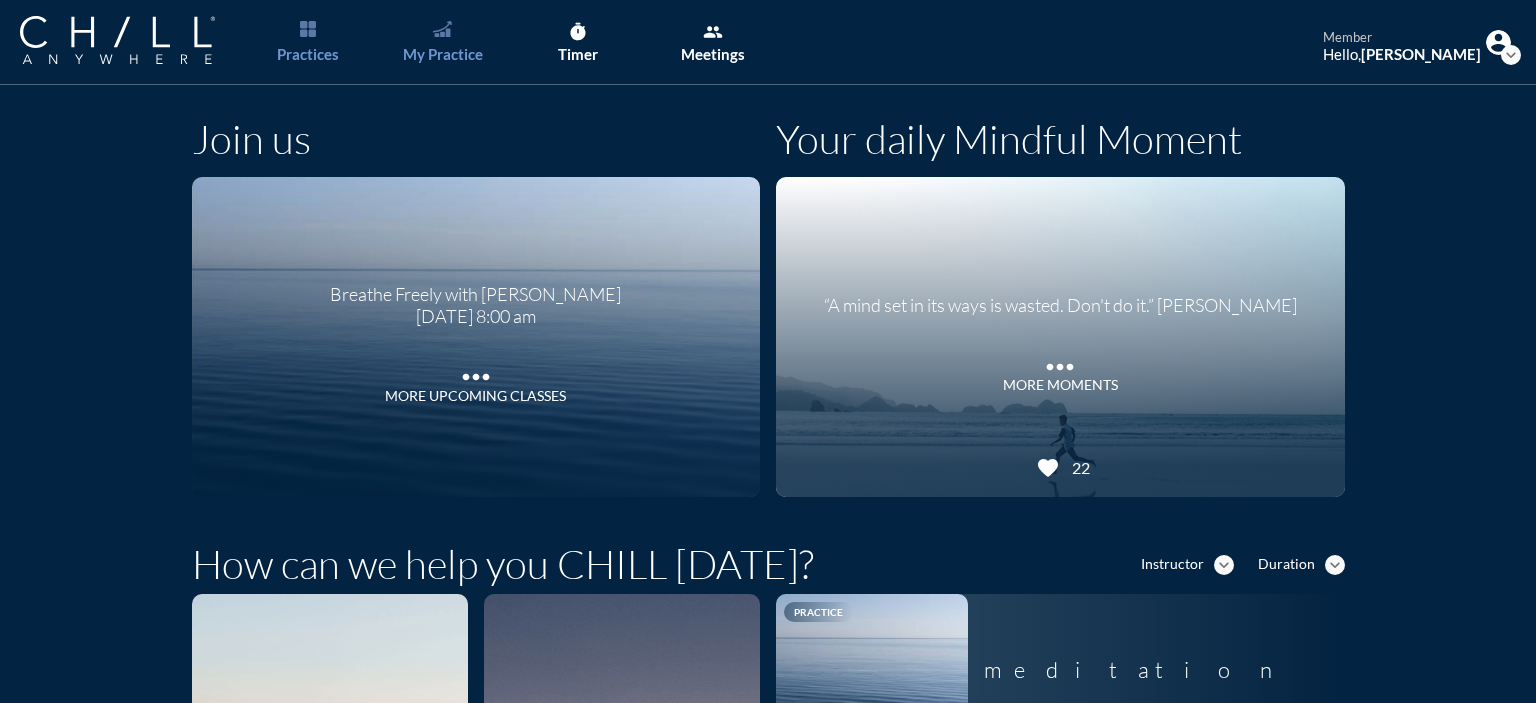 click on "My Practice" at bounding box center (442, 42) 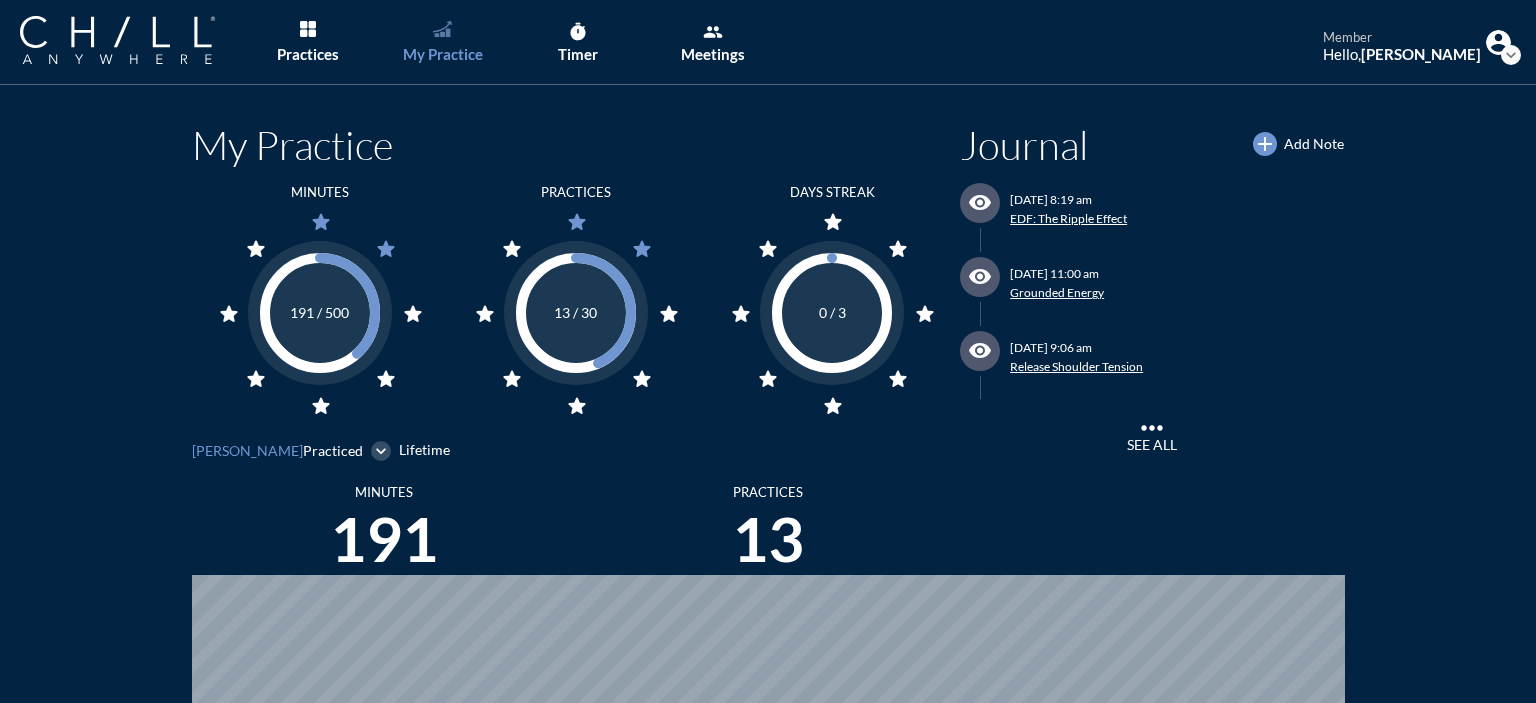 scroll, scrollTop: 999094, scrollLeft: 998479, axis: both 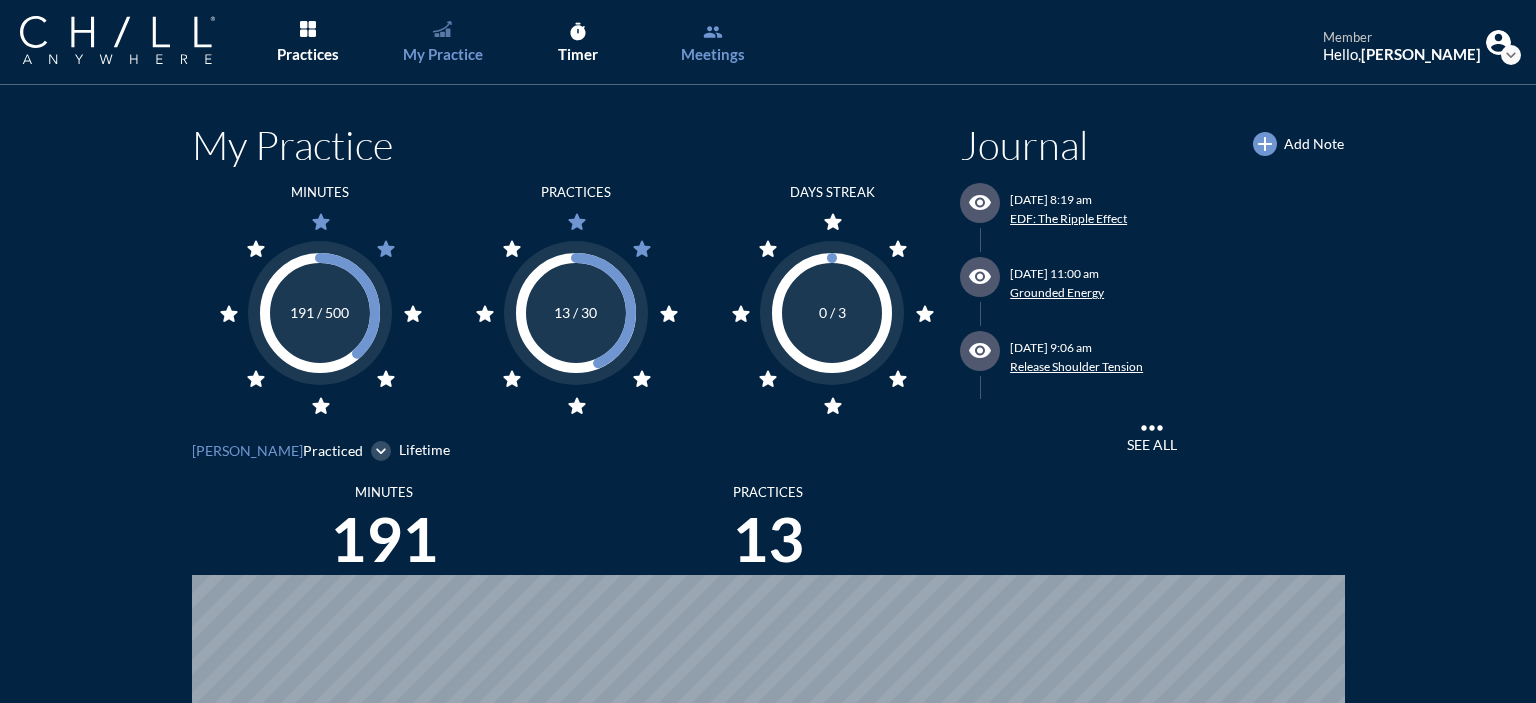 click on "Meetings" at bounding box center (713, 54) 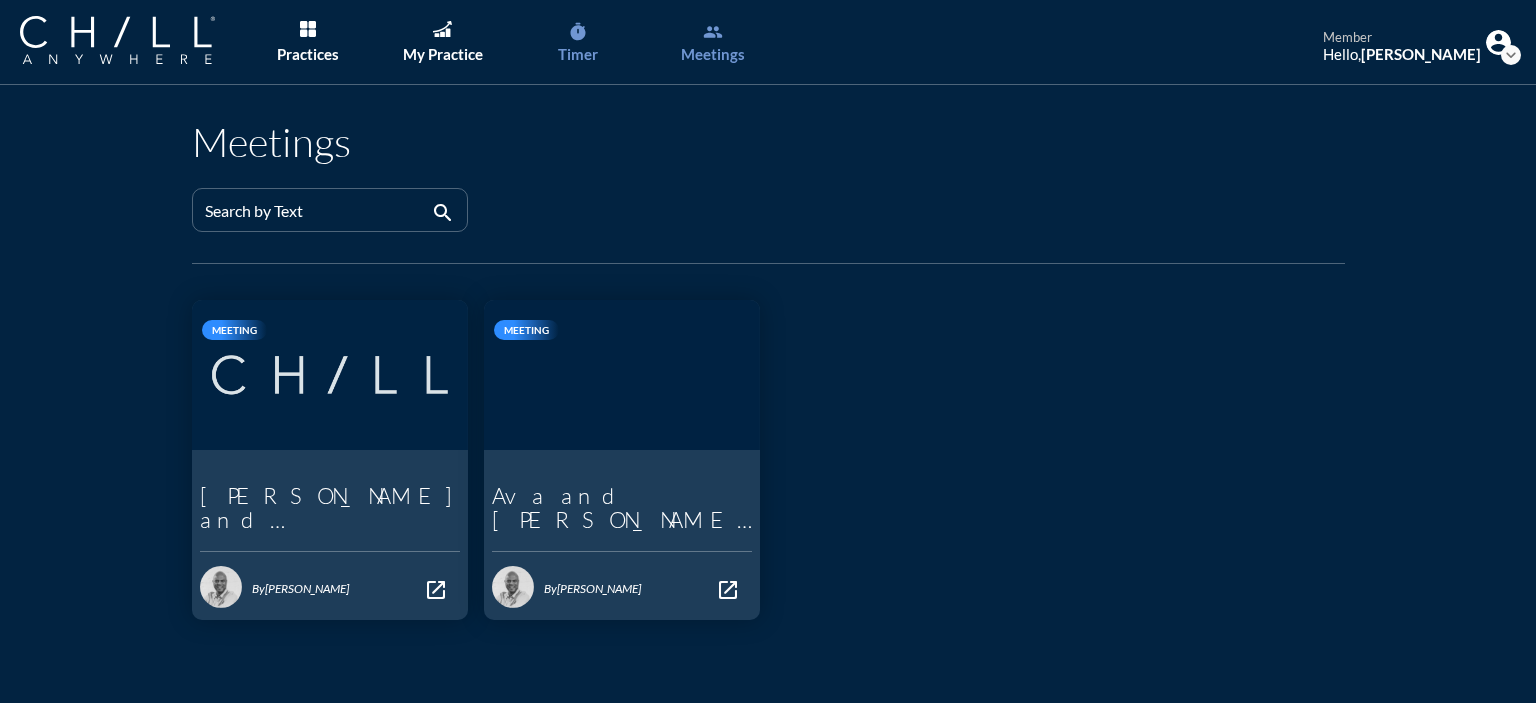 click on "timer Timer" at bounding box center (577, 42) 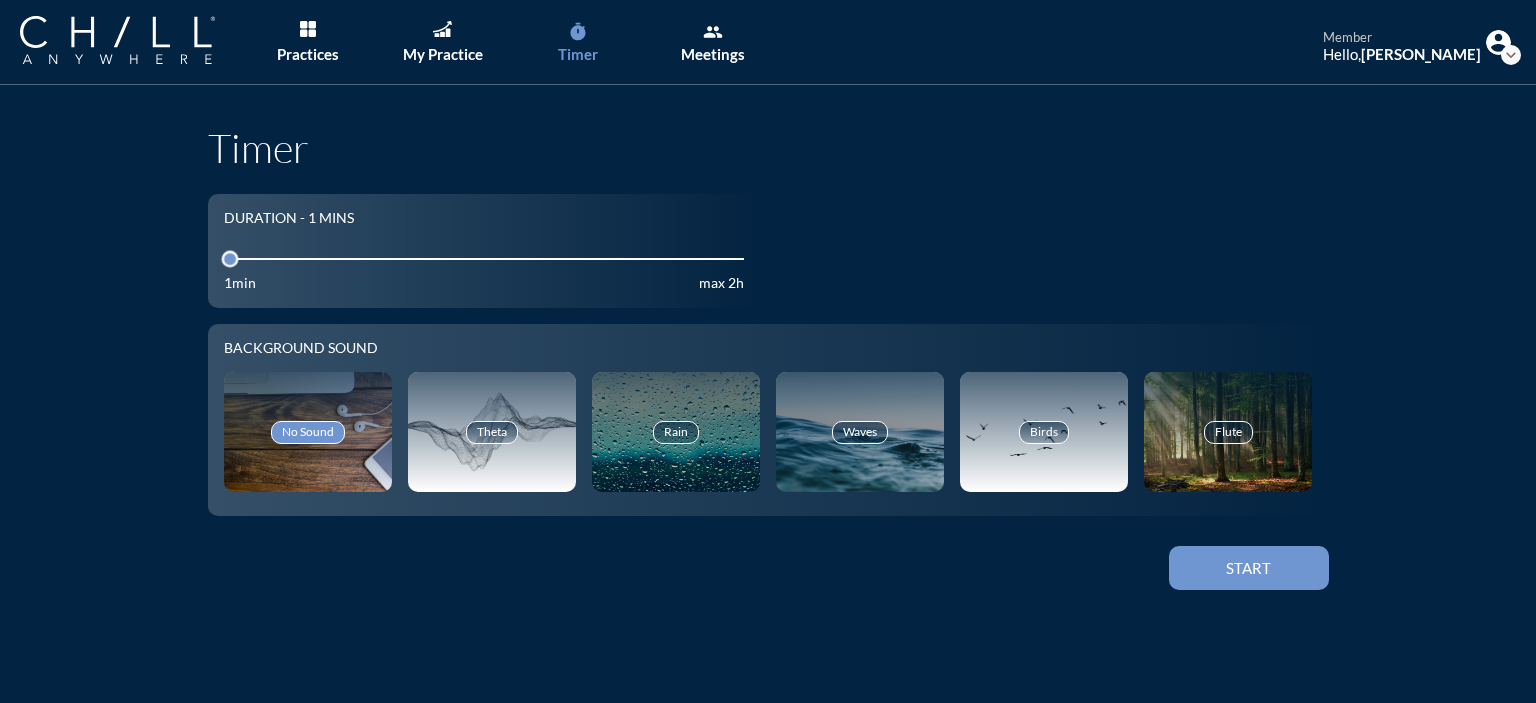 click on "[PERSON_NAME]" at bounding box center (1421, 54) 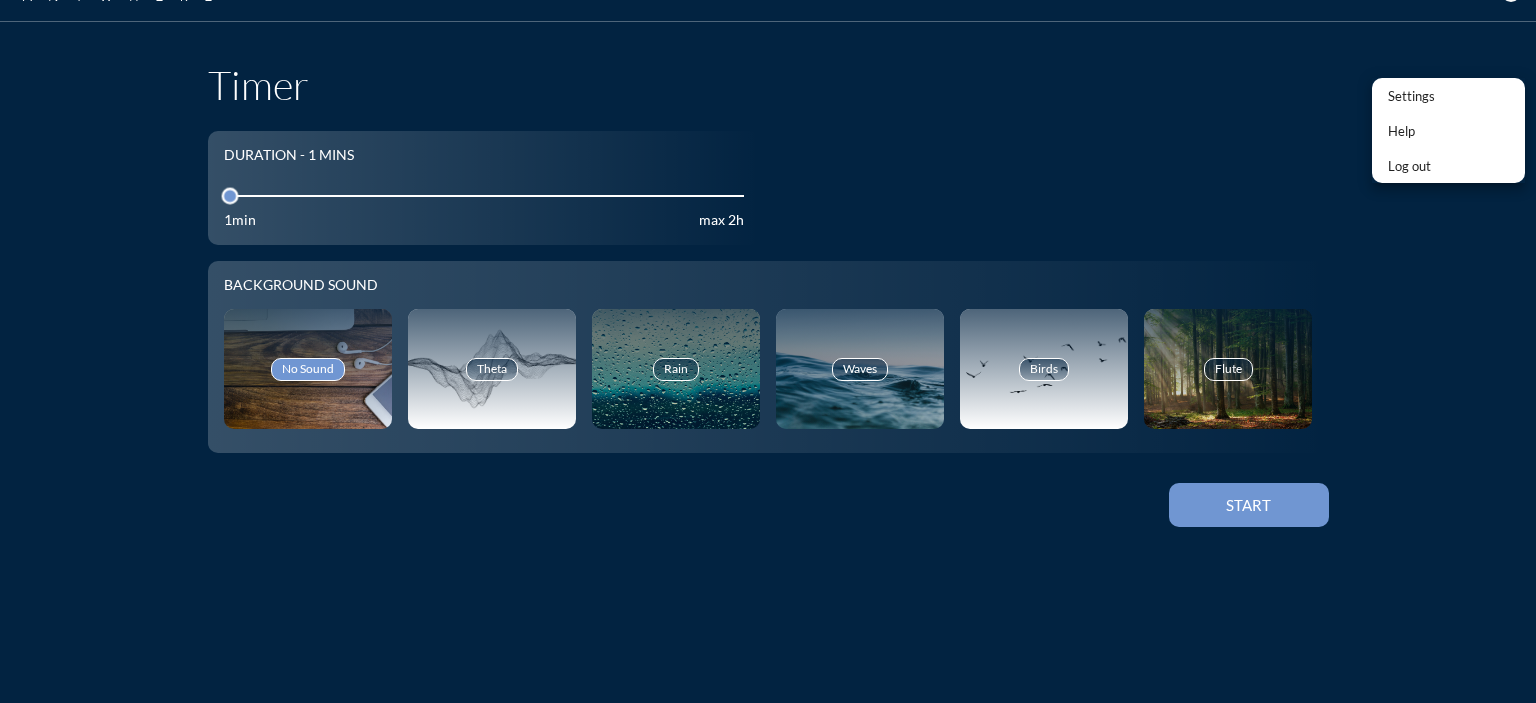 scroll, scrollTop: 0, scrollLeft: 0, axis: both 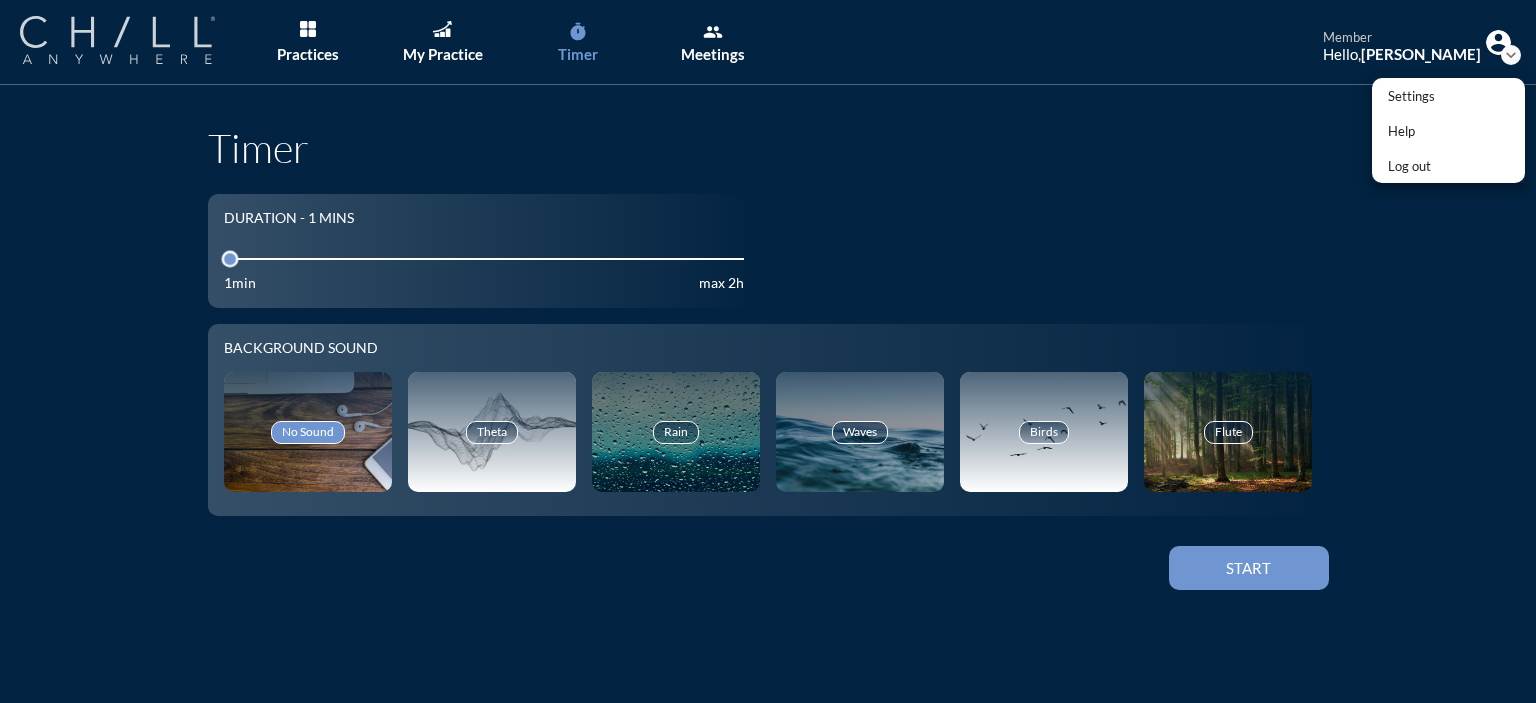 click at bounding box center (117, 40) 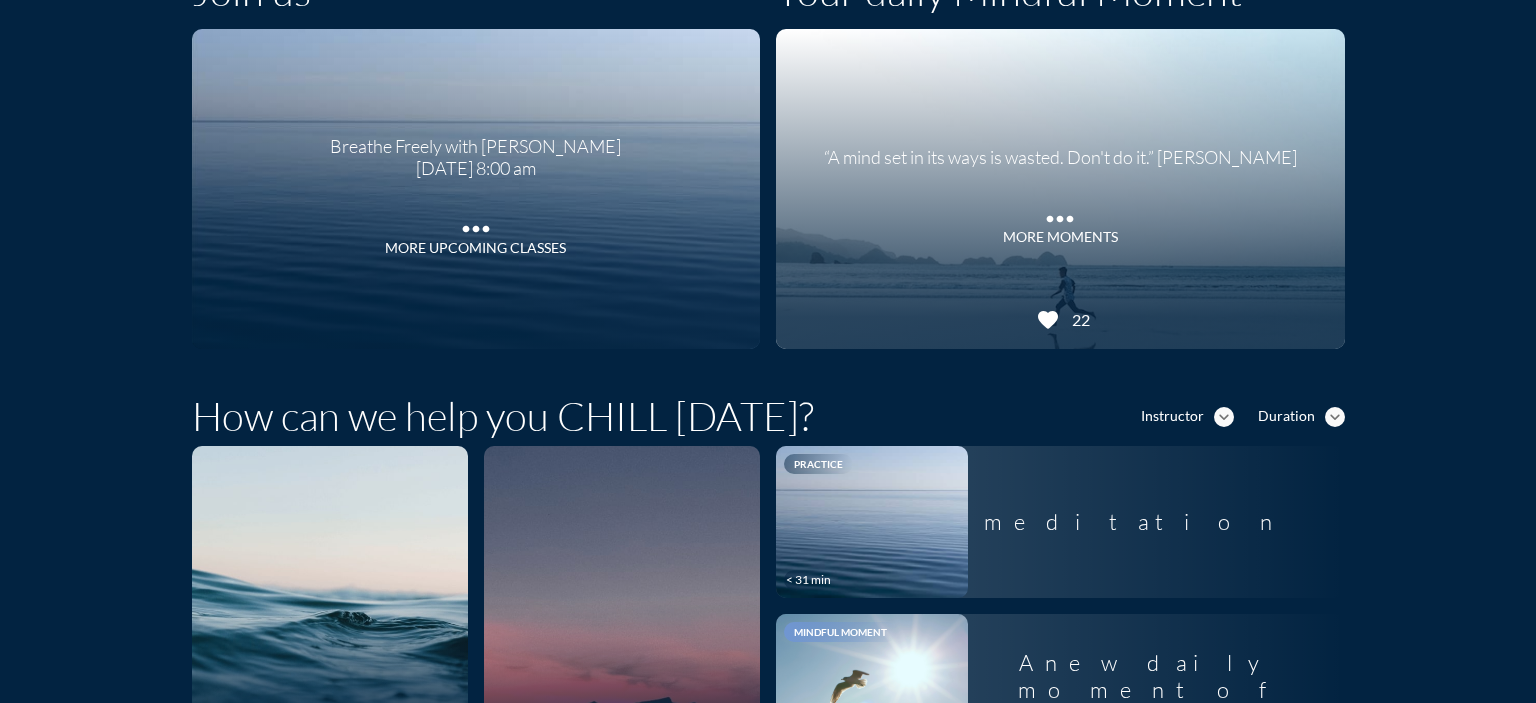 scroll, scrollTop: 400, scrollLeft: 0, axis: vertical 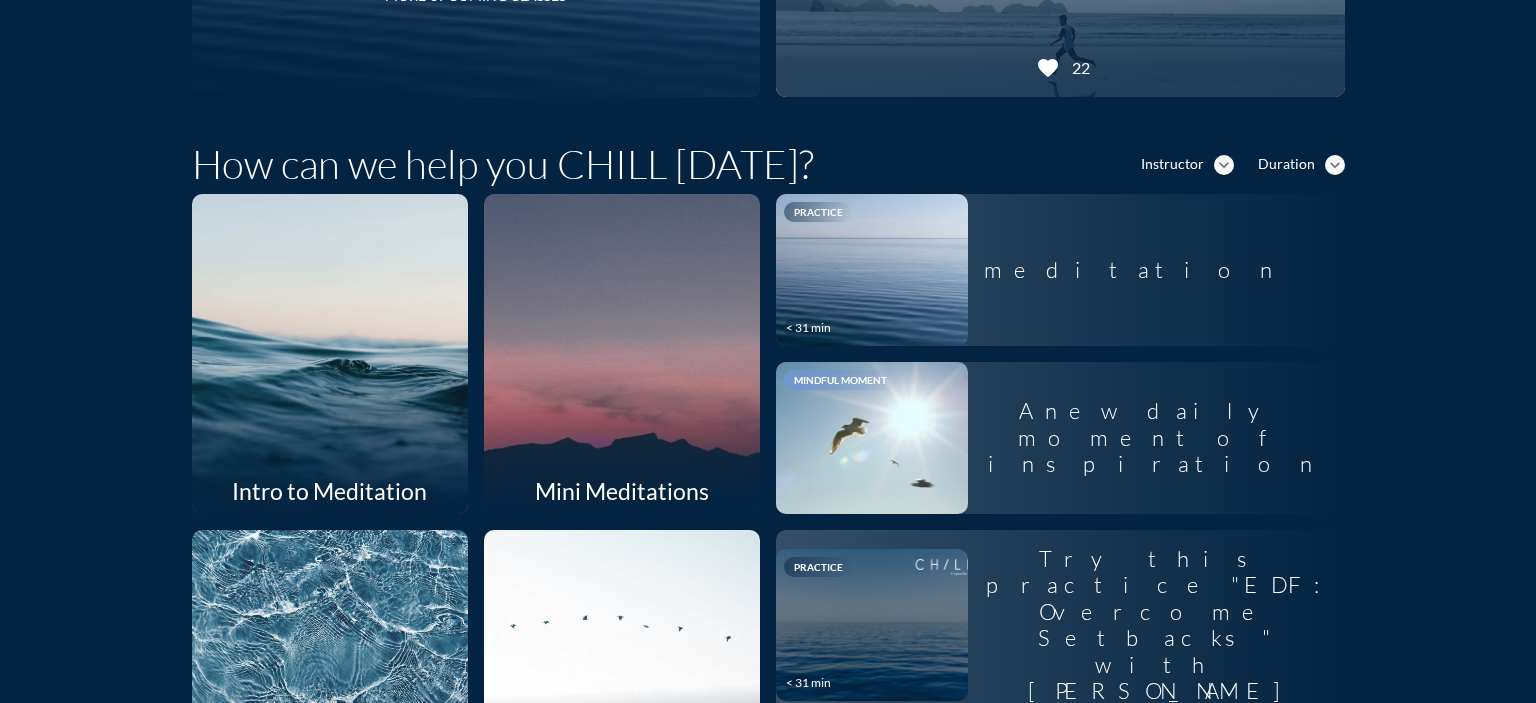 click at bounding box center (621, 353) 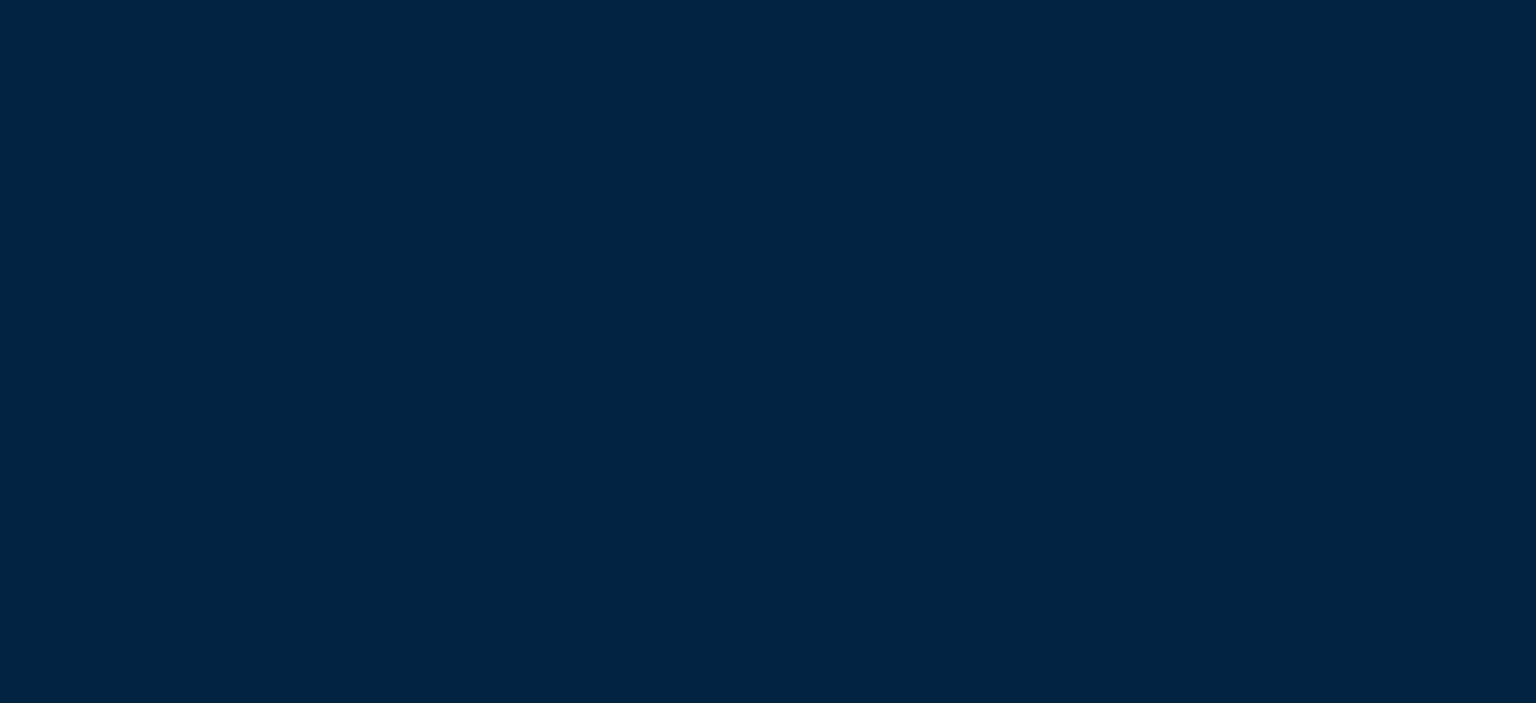 scroll, scrollTop: 0, scrollLeft: 0, axis: both 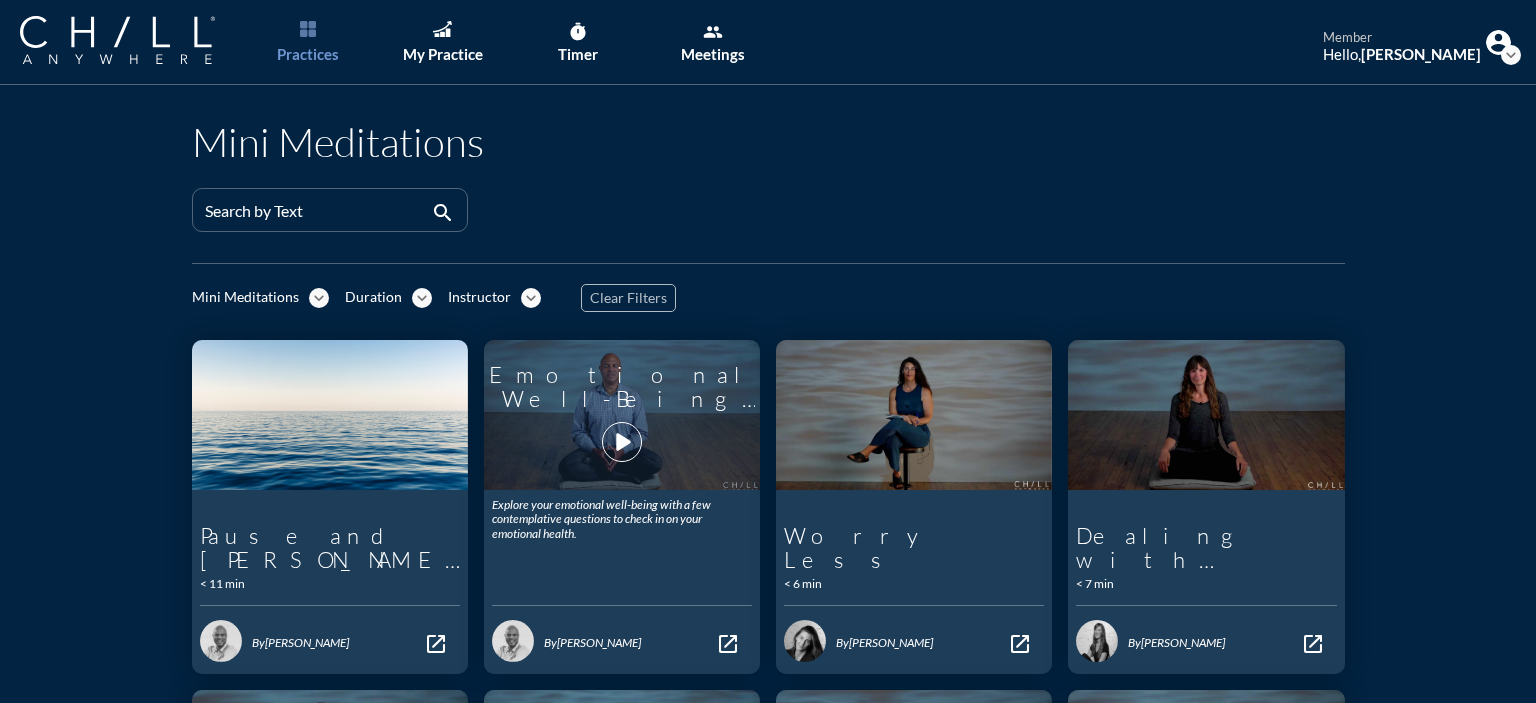 click on "play_arrow" at bounding box center (622, 442) 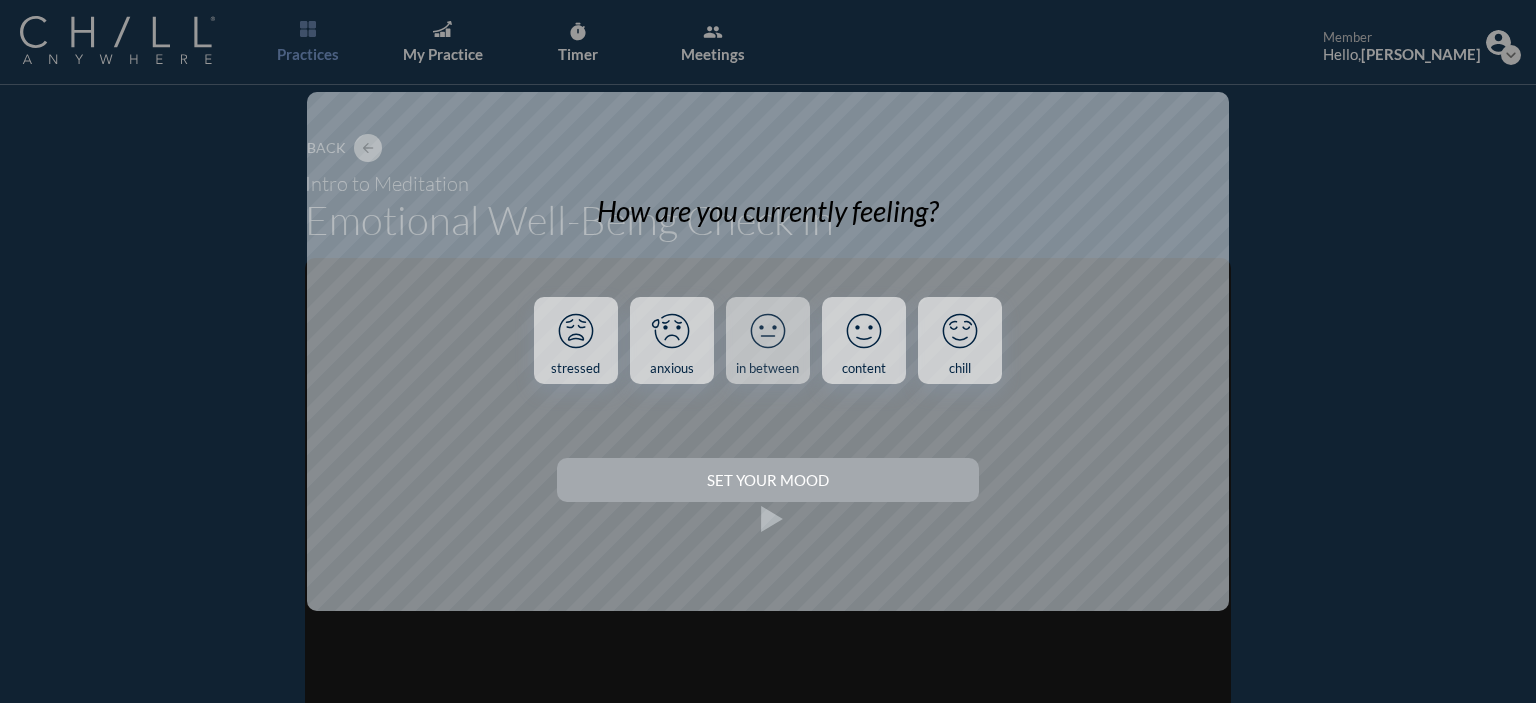 click 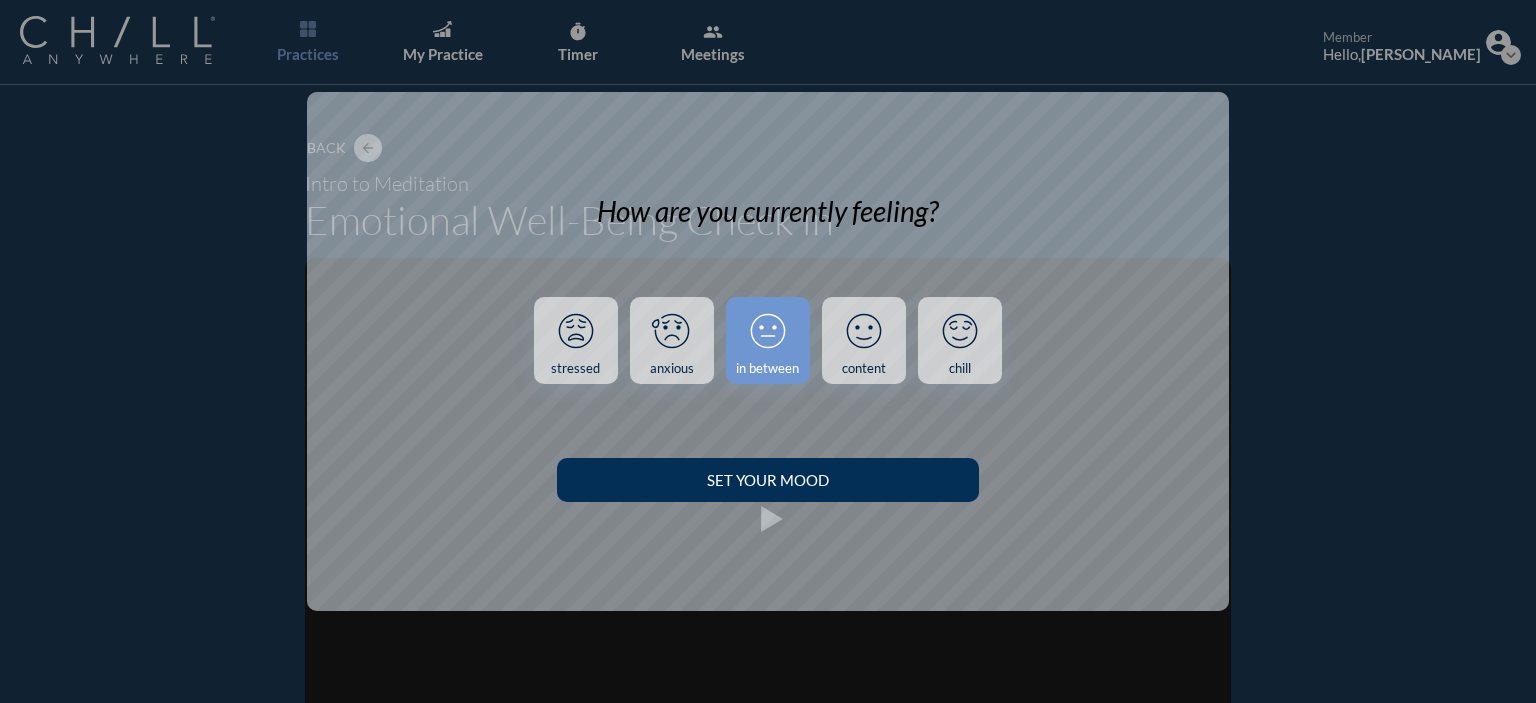 click on "Set your Mood" at bounding box center (767, 480) 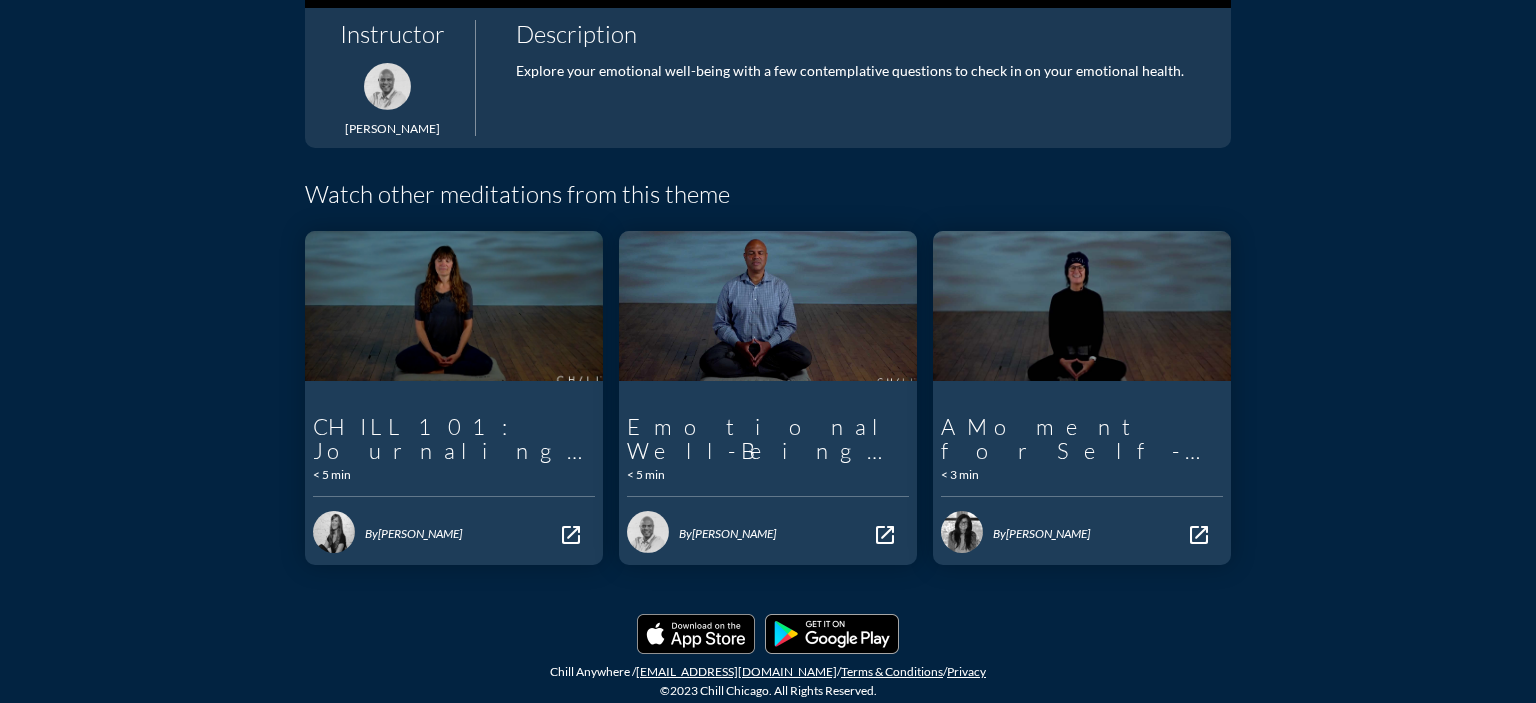 scroll, scrollTop: 372, scrollLeft: 0, axis: vertical 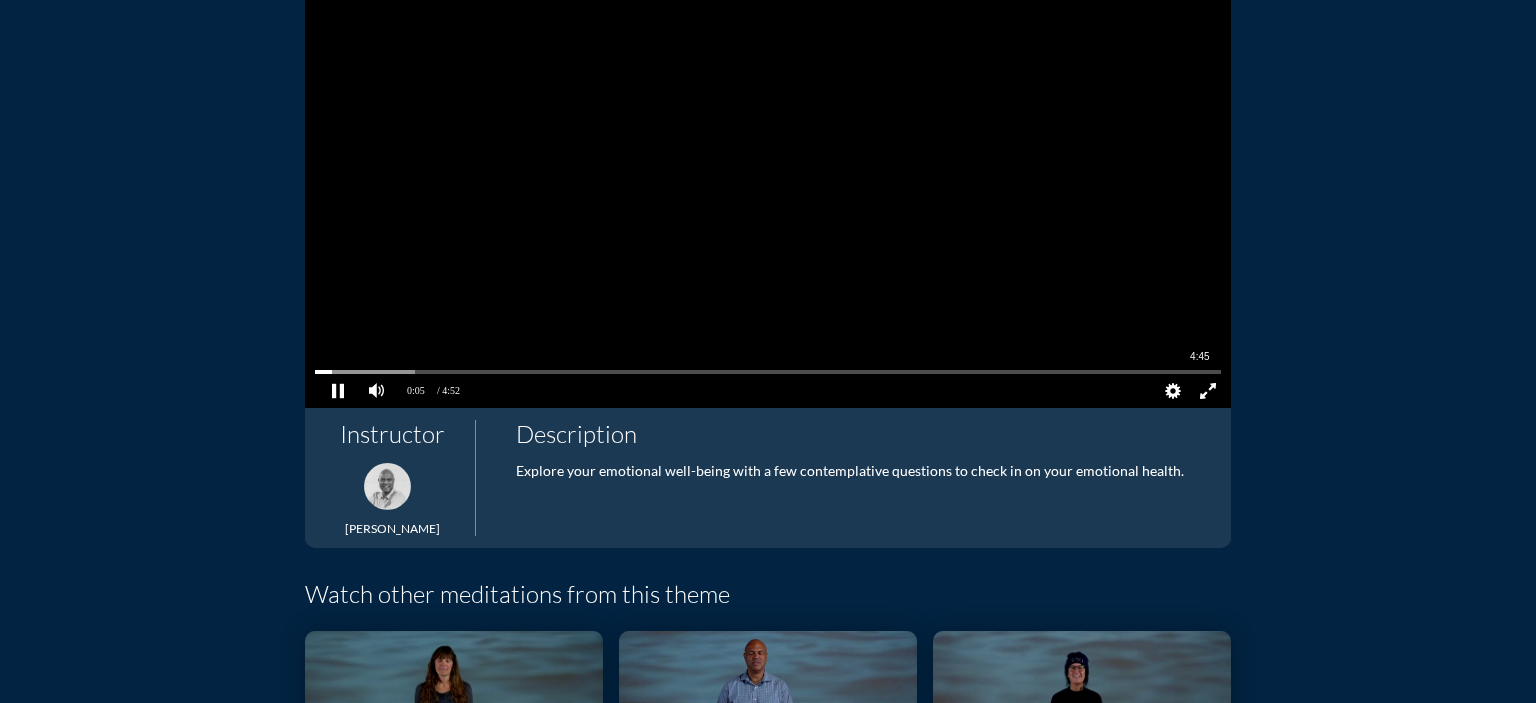click at bounding box center (768, 372) 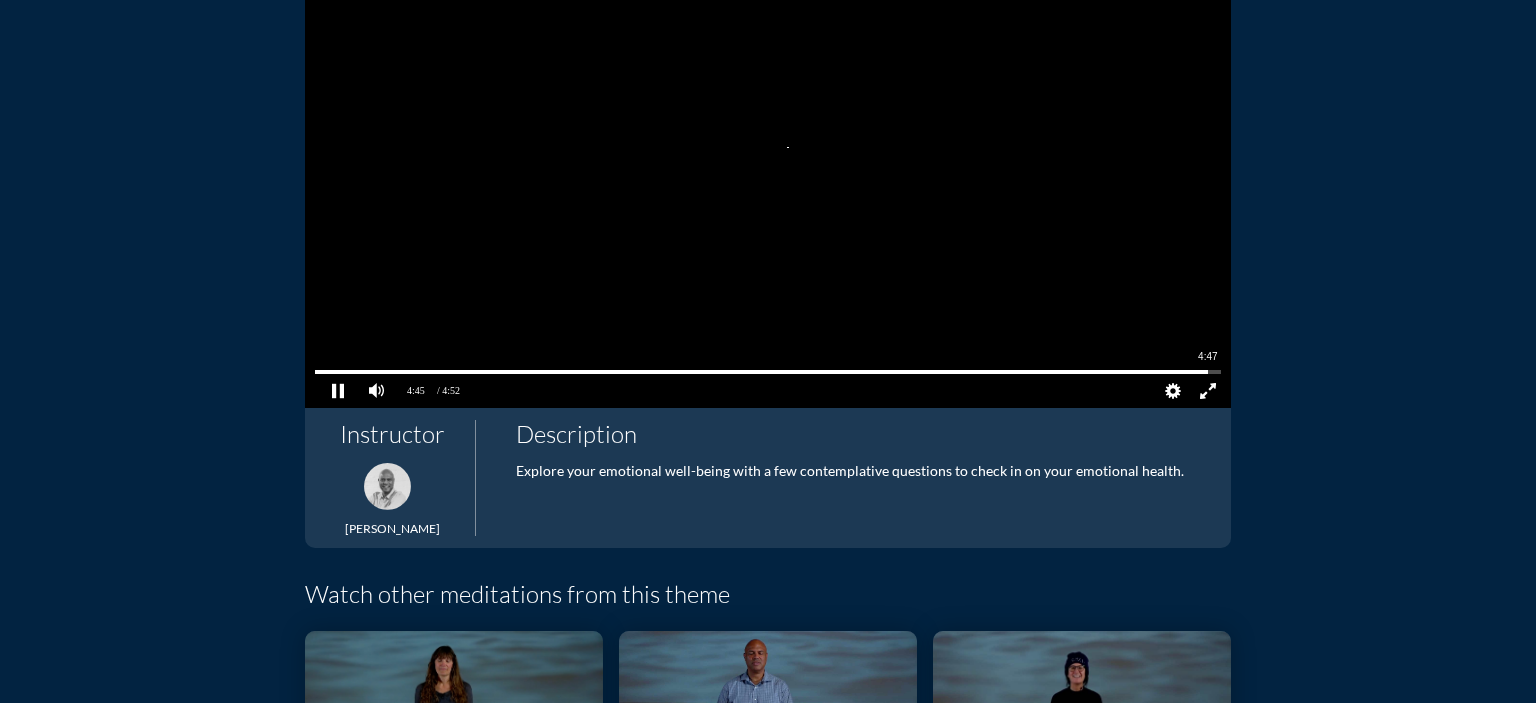 click at bounding box center [768, 372] 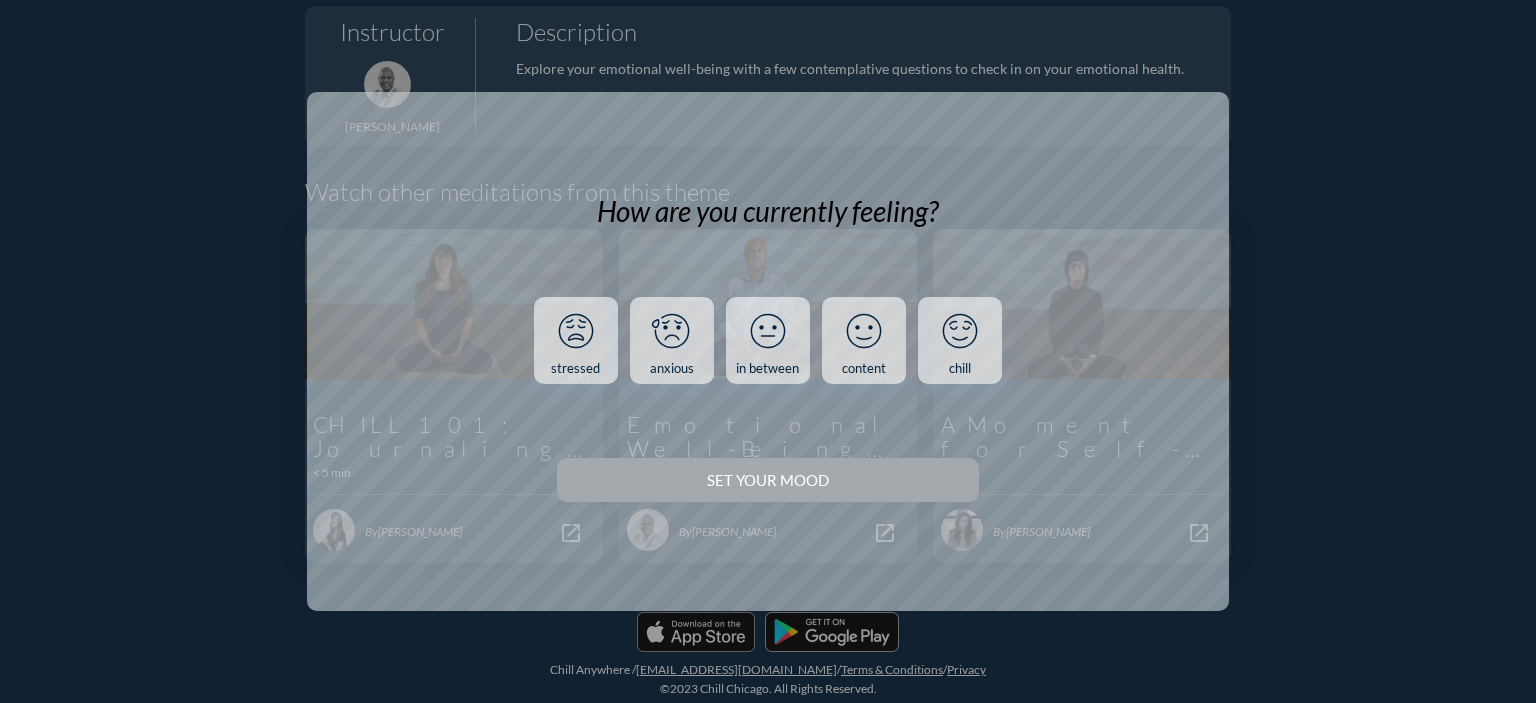 scroll, scrollTop: 251, scrollLeft: 0, axis: vertical 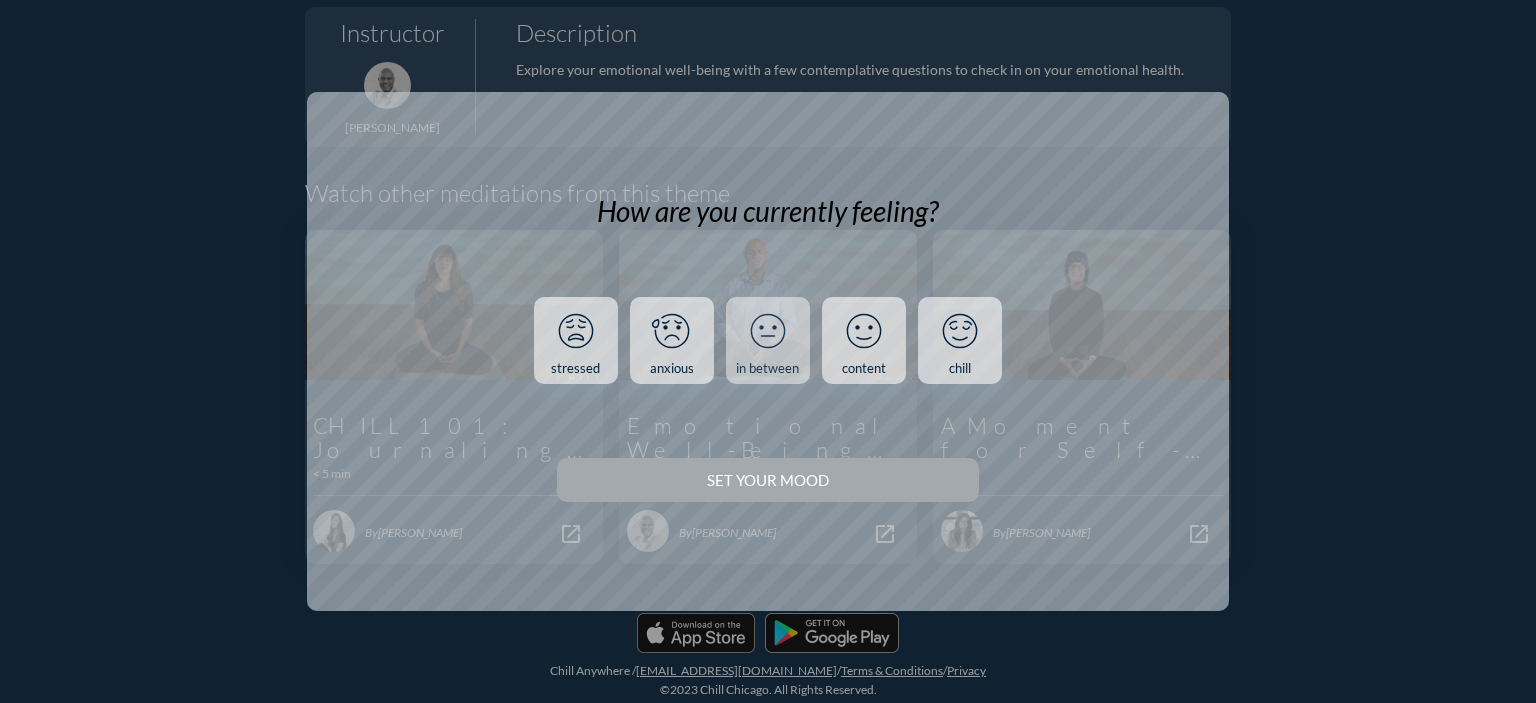 click on "in between" at bounding box center [768, 341] 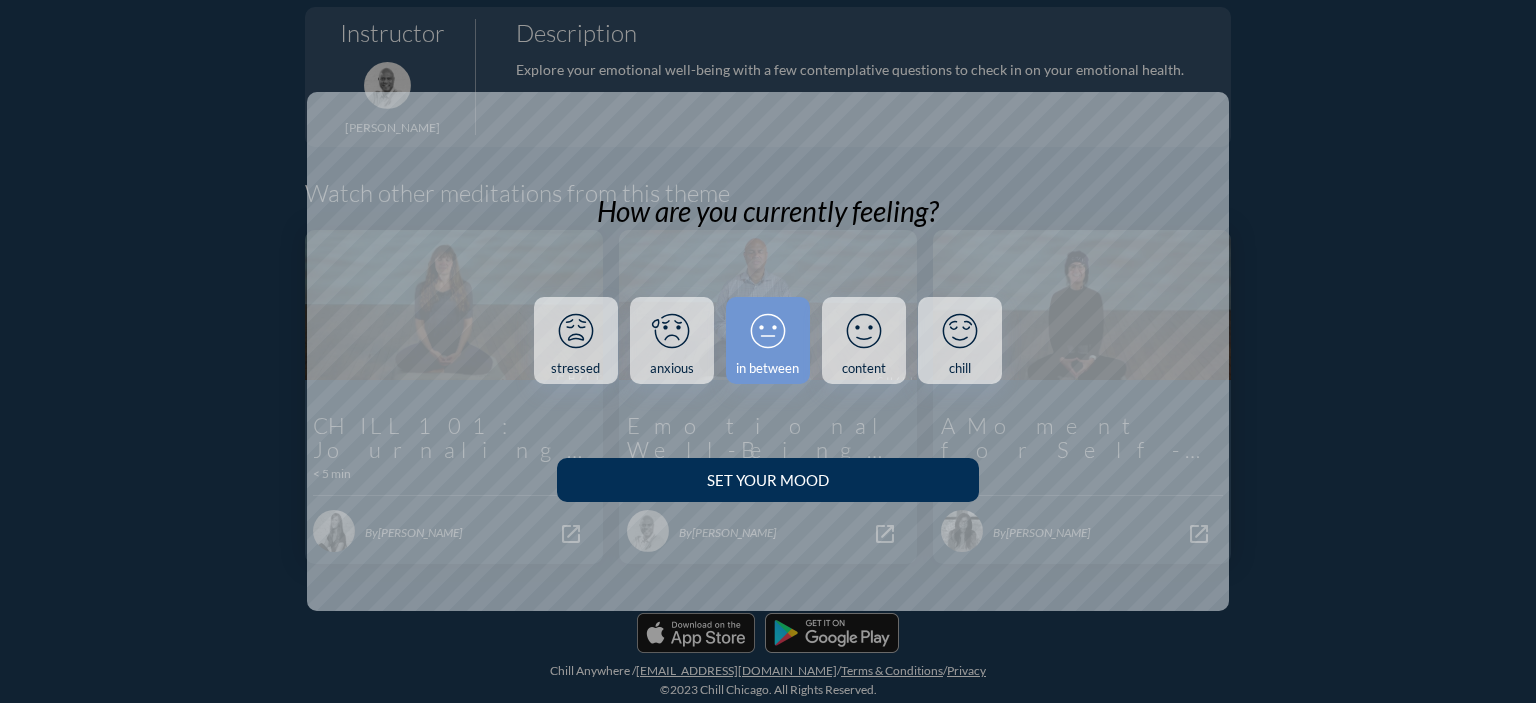 click on "Set your Mood" at bounding box center [767, 480] 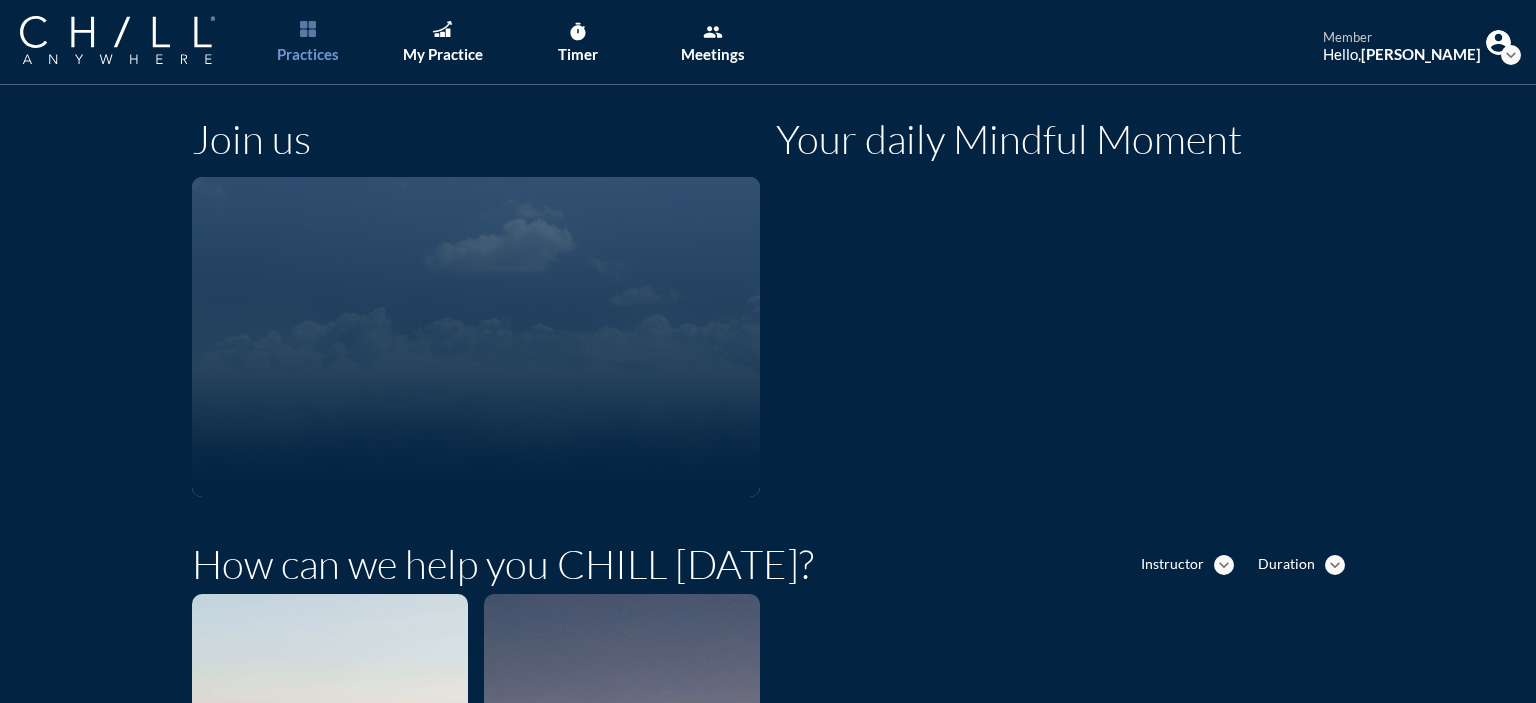 scroll, scrollTop: 0, scrollLeft: 0, axis: both 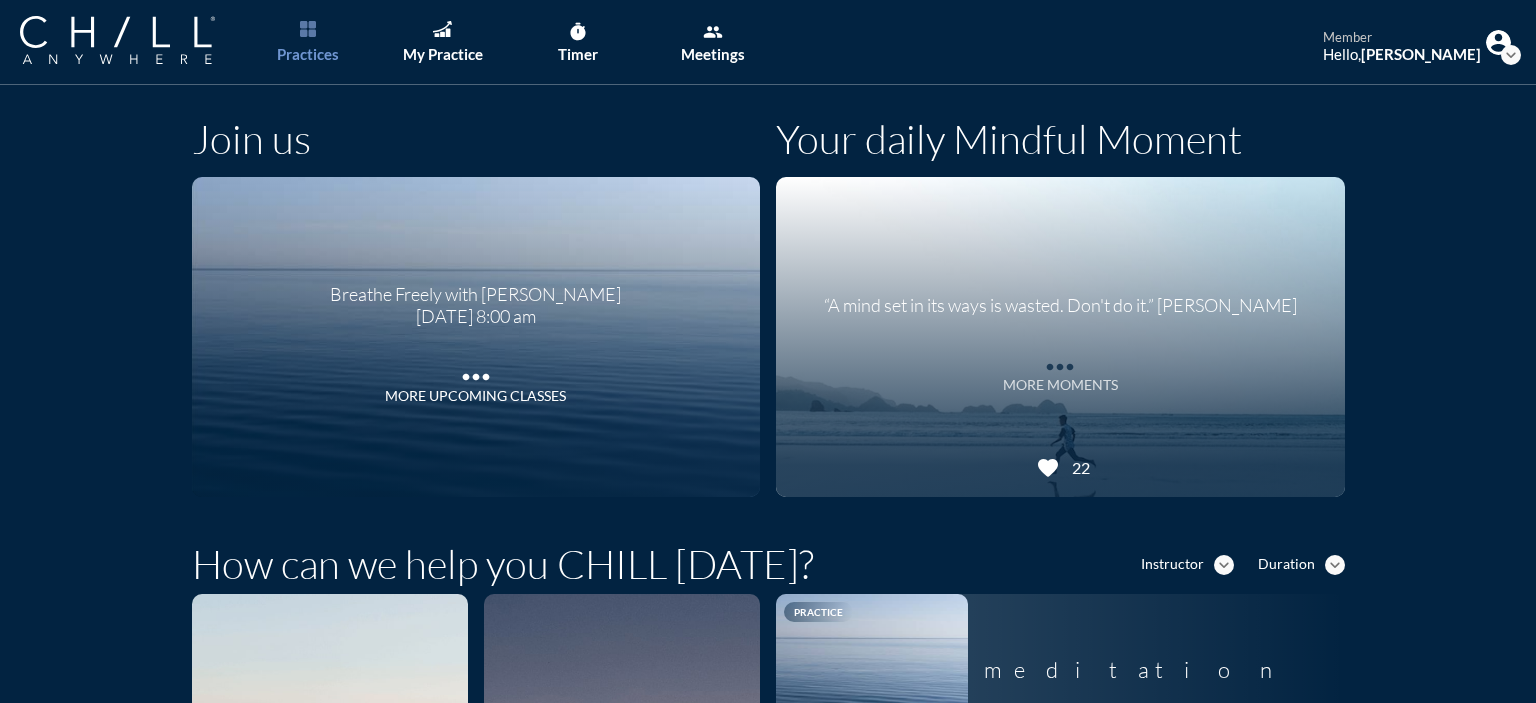 click on "MORE MOMENTS" at bounding box center (1060, 385) 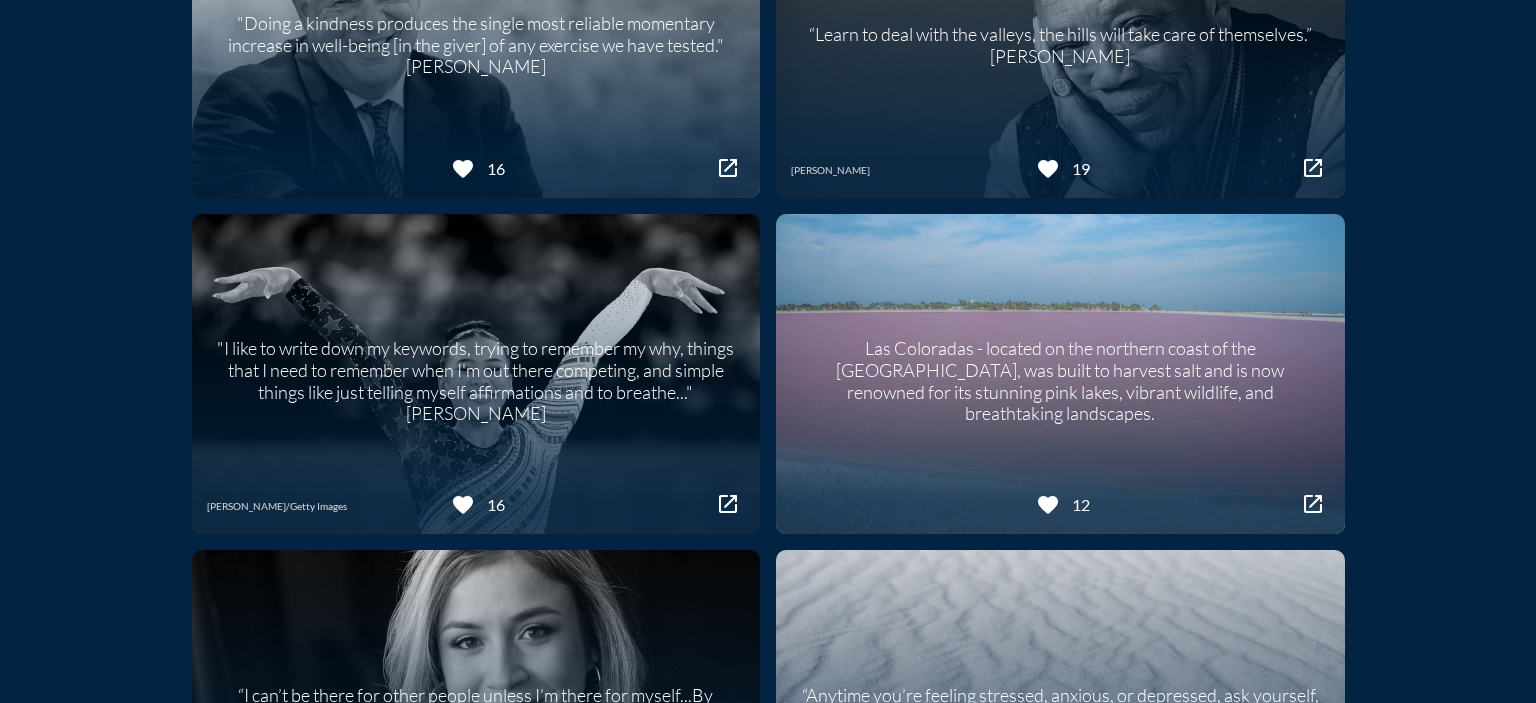 scroll, scrollTop: 1600, scrollLeft: 0, axis: vertical 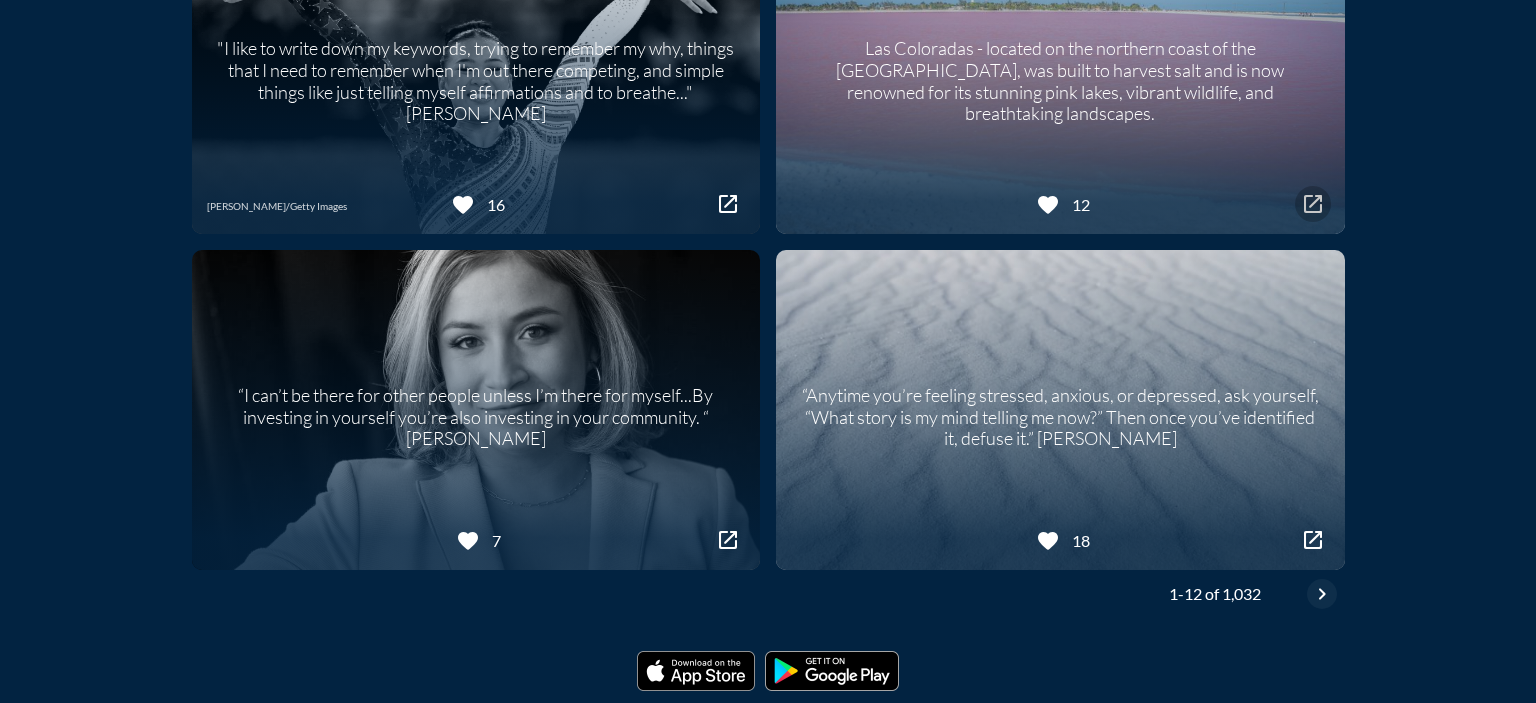 click on "open_in_new" at bounding box center [1313, 204] 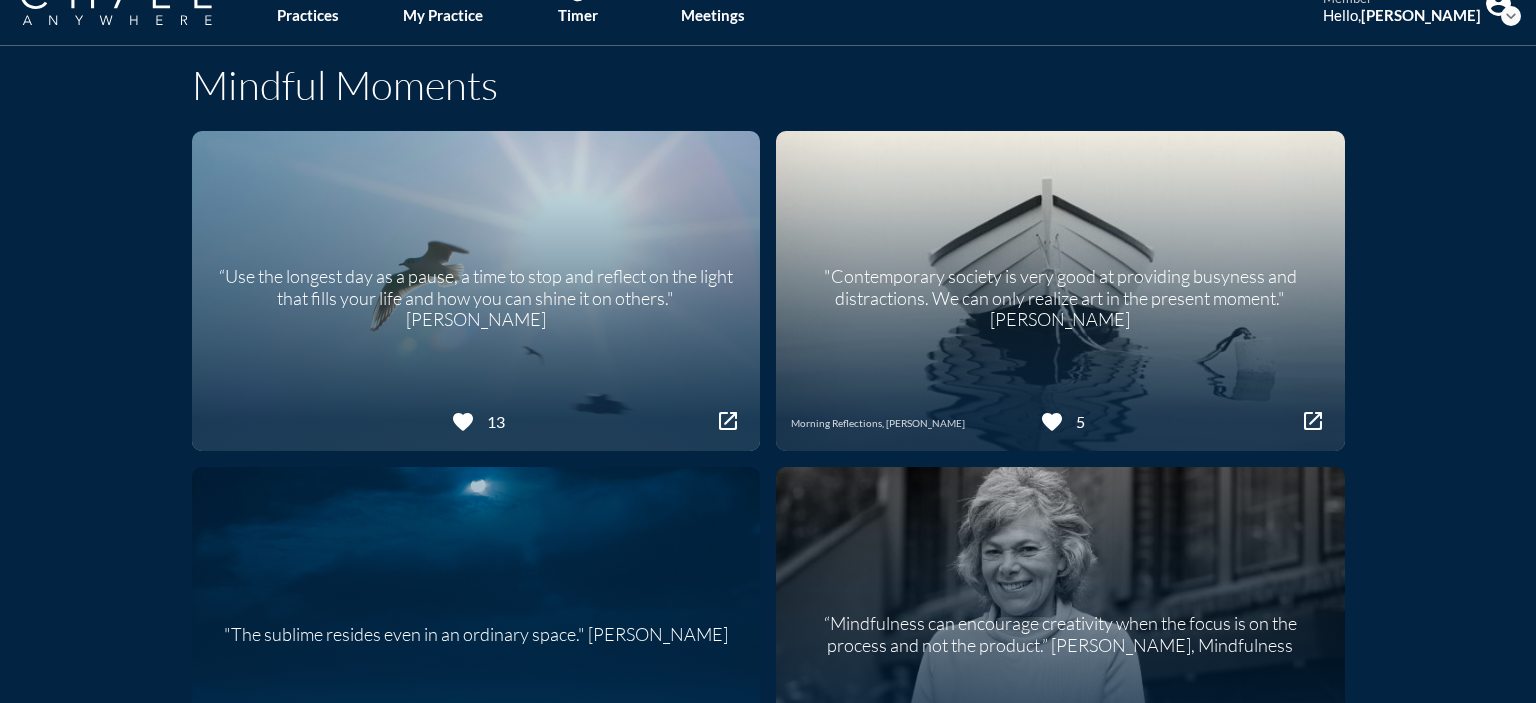 scroll, scrollTop: 0, scrollLeft: 0, axis: both 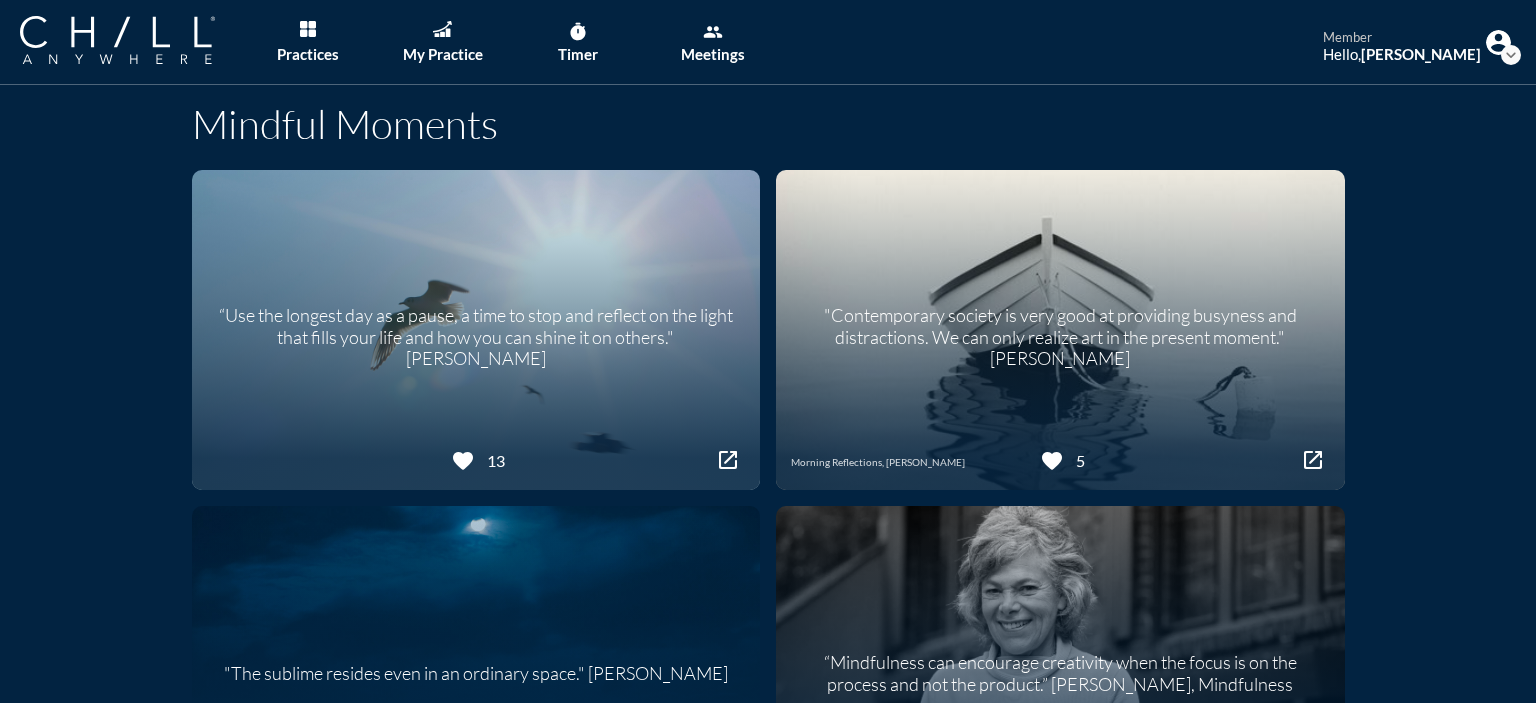 click on "“Use the longest day as a pause, a time to stop and reflect on the light that fills your life and how you can shine it on others." Eleanor Roosevelt" at bounding box center [476, 330] 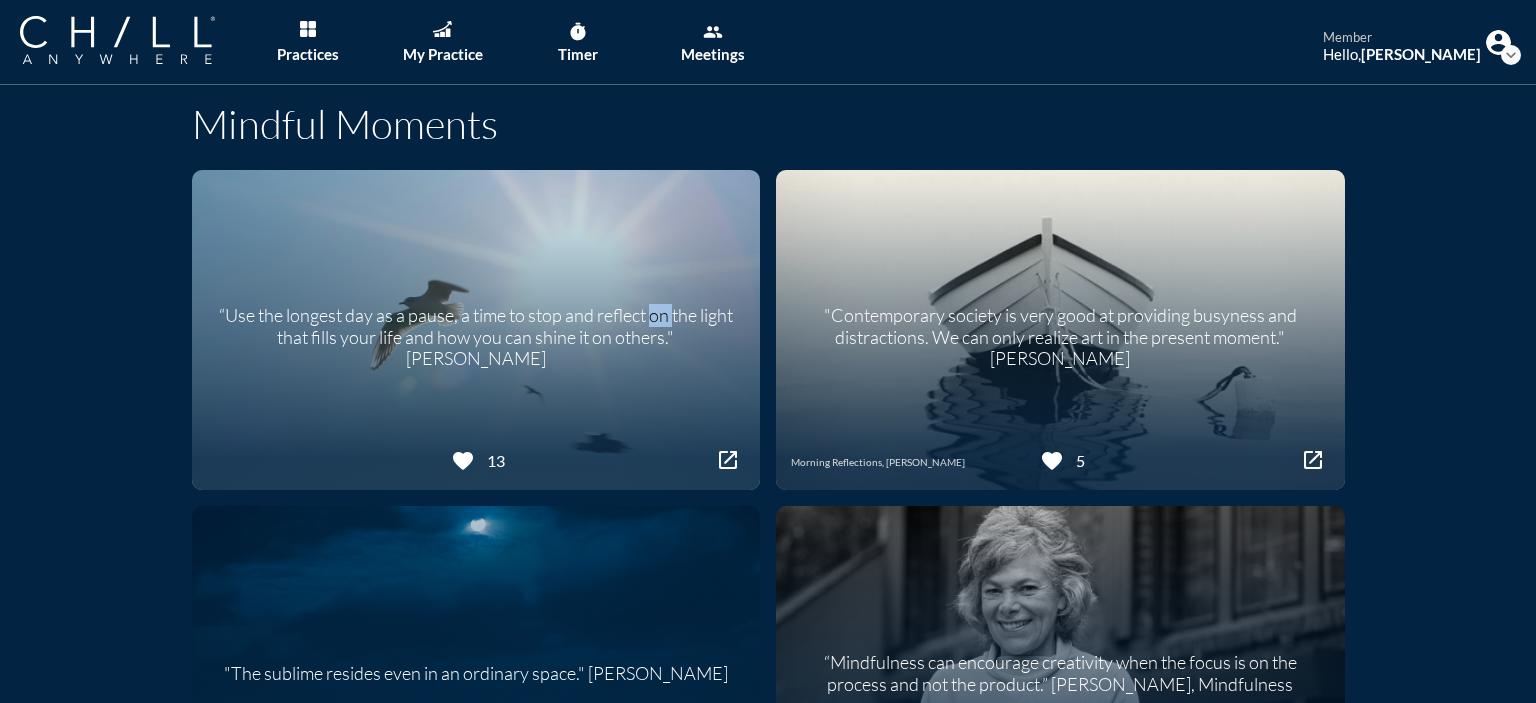 click on "“Use the longest day as a pause, a time to stop and reflect on the light that fills your life and how you can shine it on others." Eleanor Roosevelt" at bounding box center (476, 330) 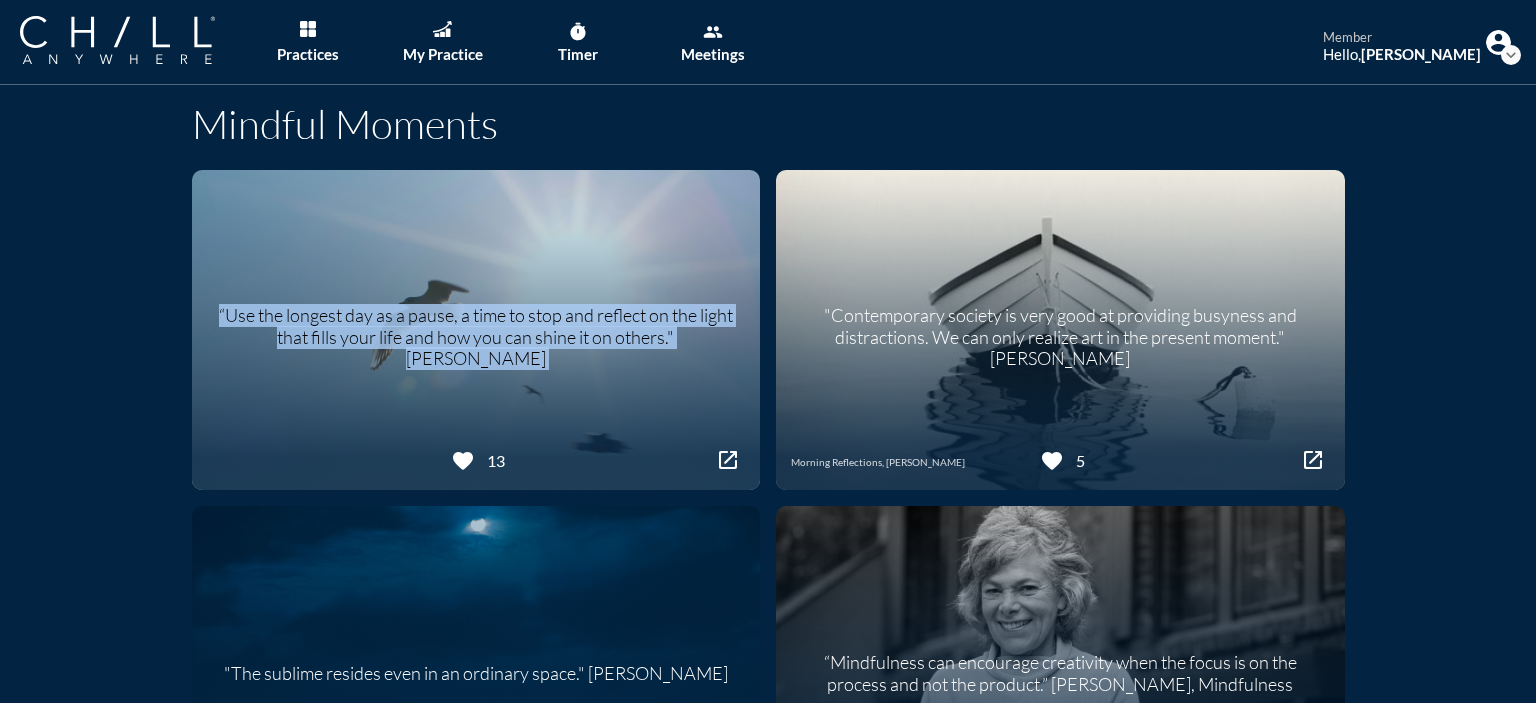 click on "“Use the longest day as a pause, a time to stop and reflect on the light that fills your life and how you can shine it on others." Eleanor Roosevelt" at bounding box center [476, 330] 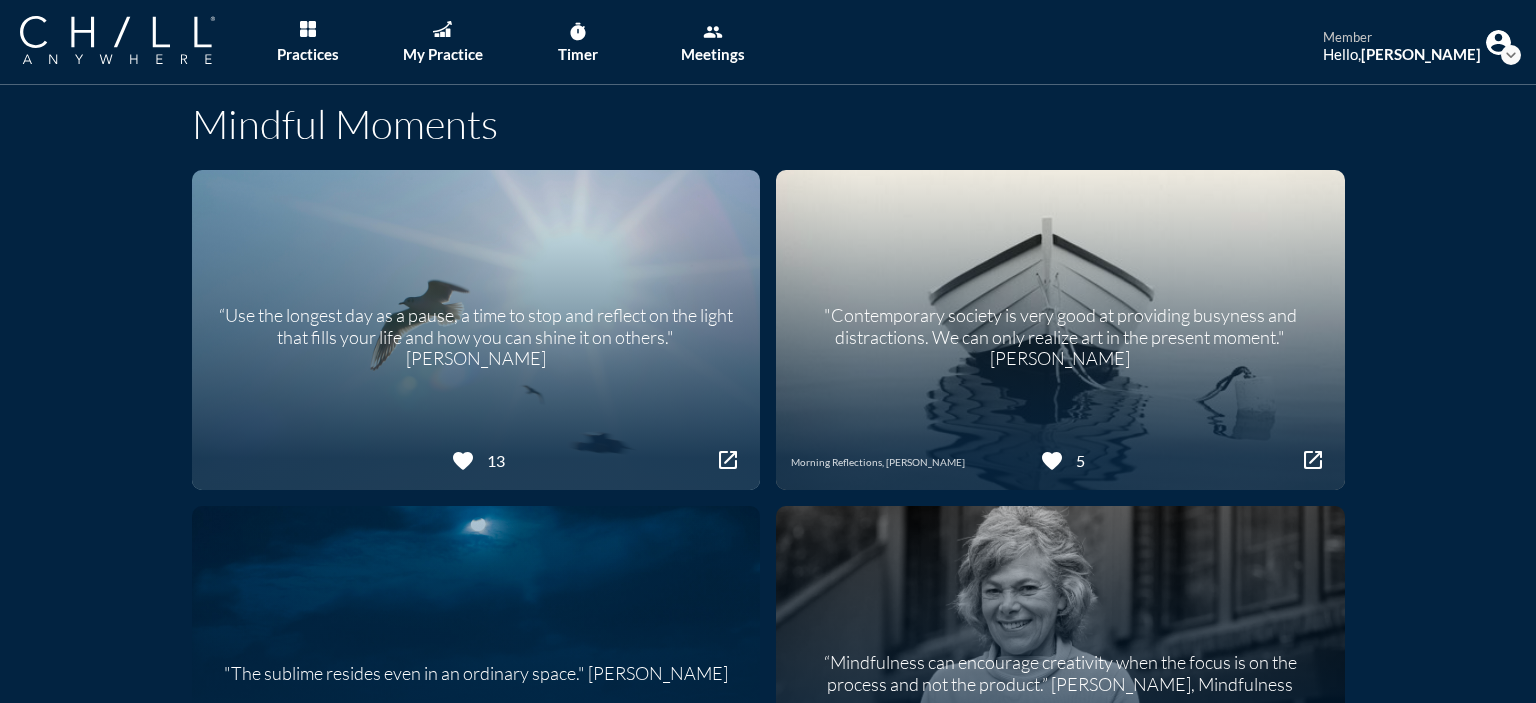 click on ""Contemporary society is very good at providing busyness and distractions. We can only realize art in the present moment."  Michael Kahn Morning Reflections, Michael Kahn" at bounding box center (1060, 330) 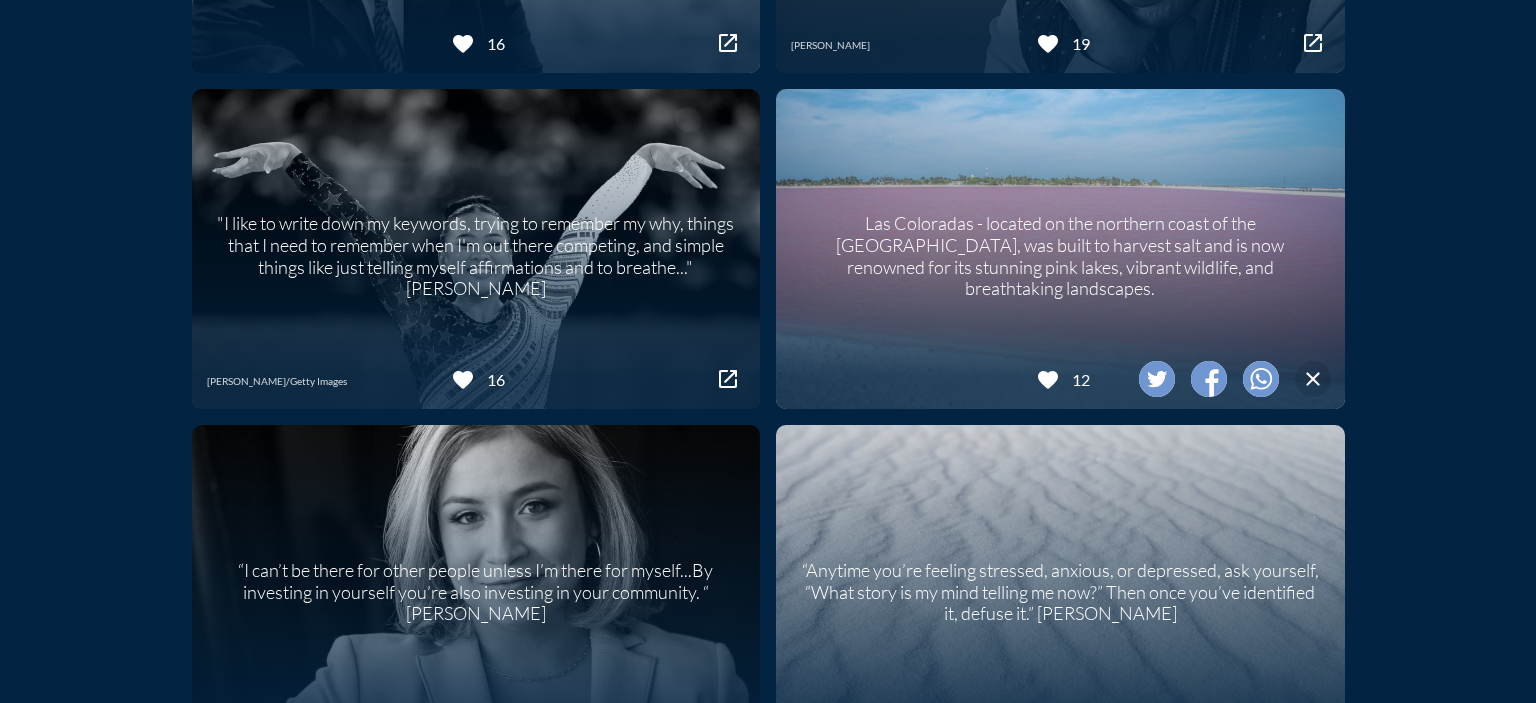 scroll, scrollTop: 1639, scrollLeft: 0, axis: vertical 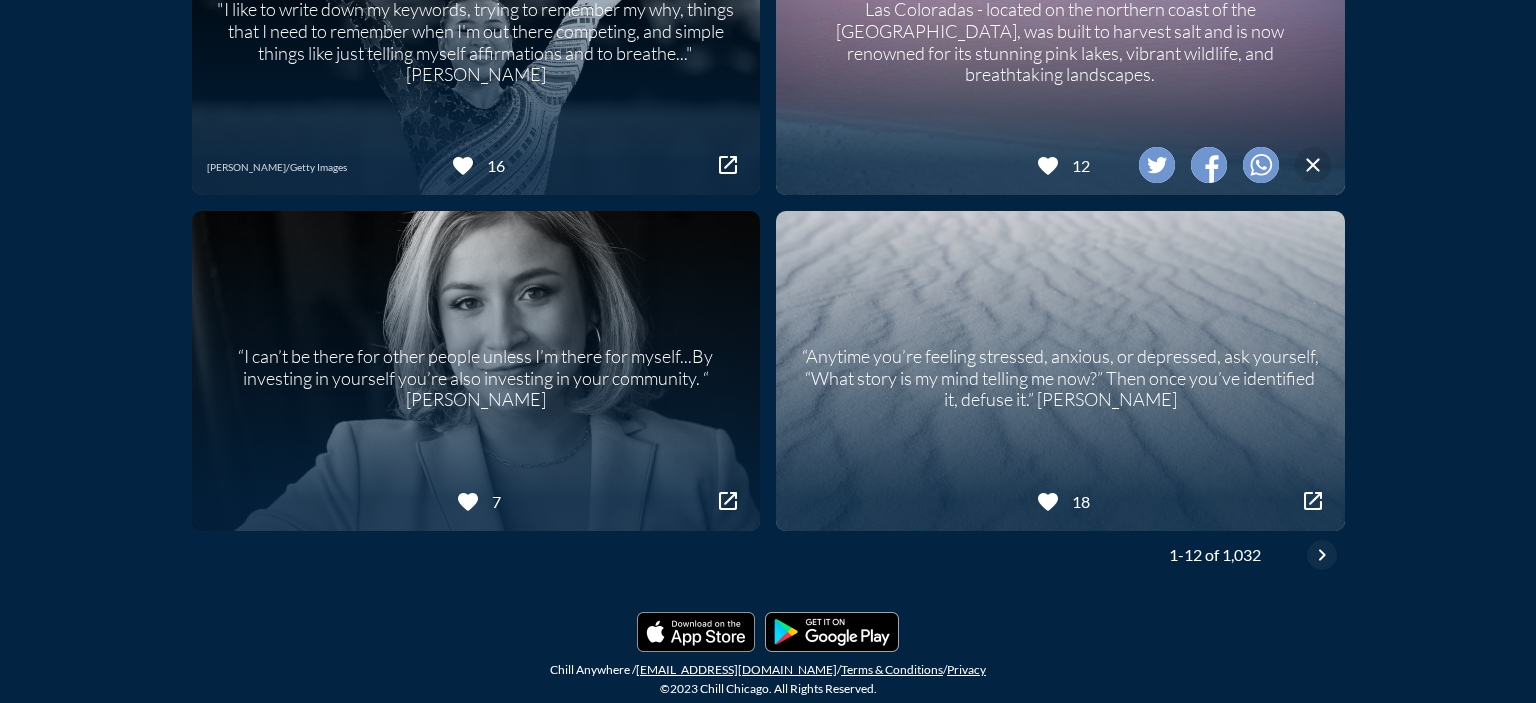 click on "chevron_right" at bounding box center (1322, 555) 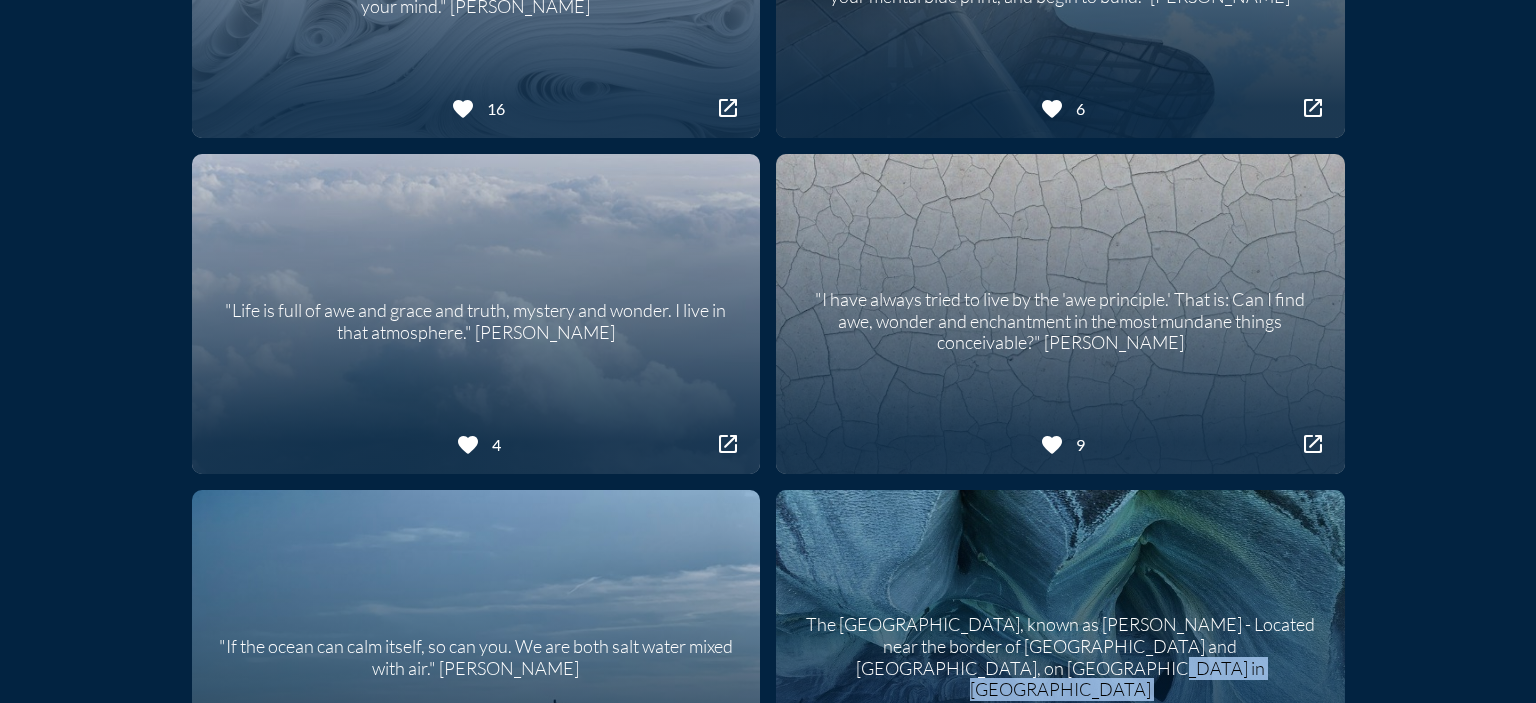 click on "The Marble Caves, known as Cuevas de Mármol - Located near the border of Argentina and Chile, on General Carrera Lake in Patagonia ShutterStock" at bounding box center [1060, 650] 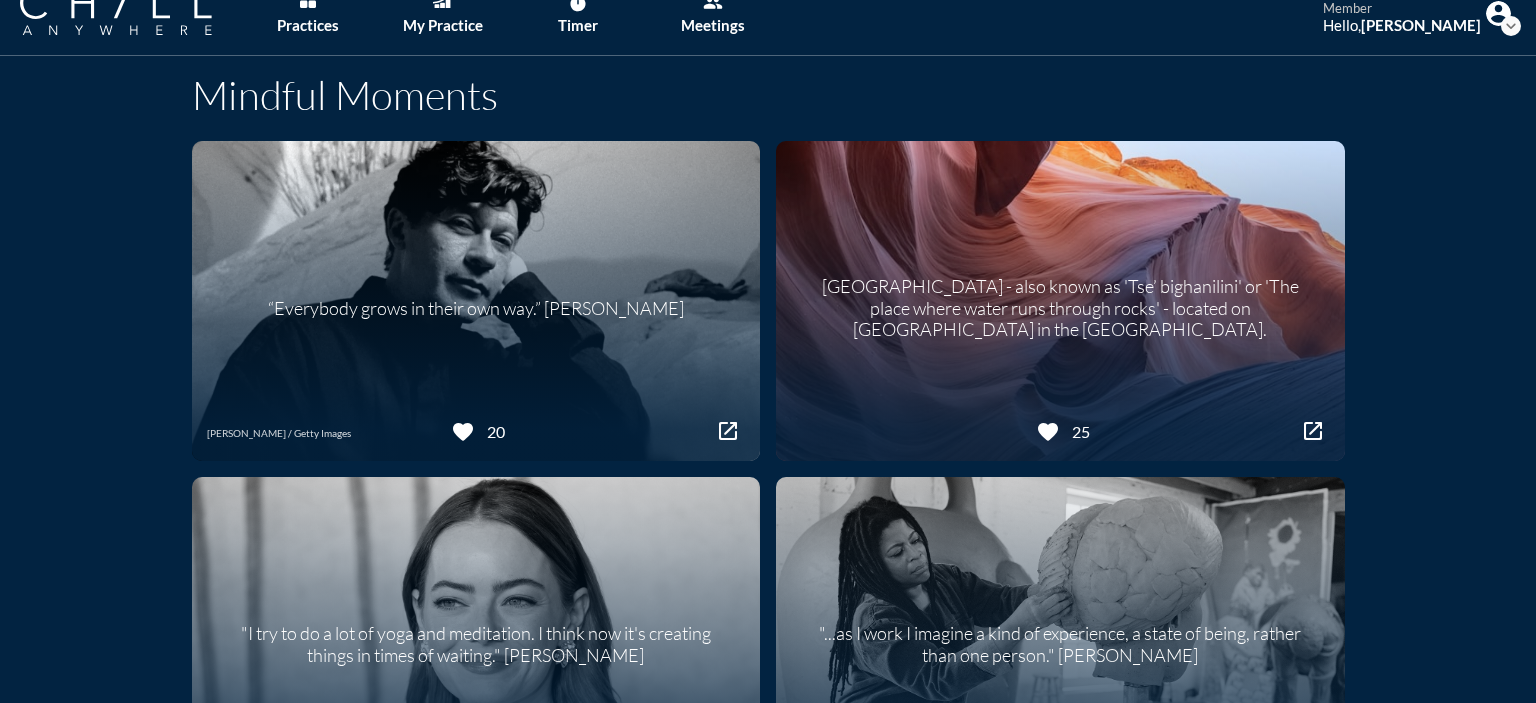 scroll, scrollTop: 0, scrollLeft: 0, axis: both 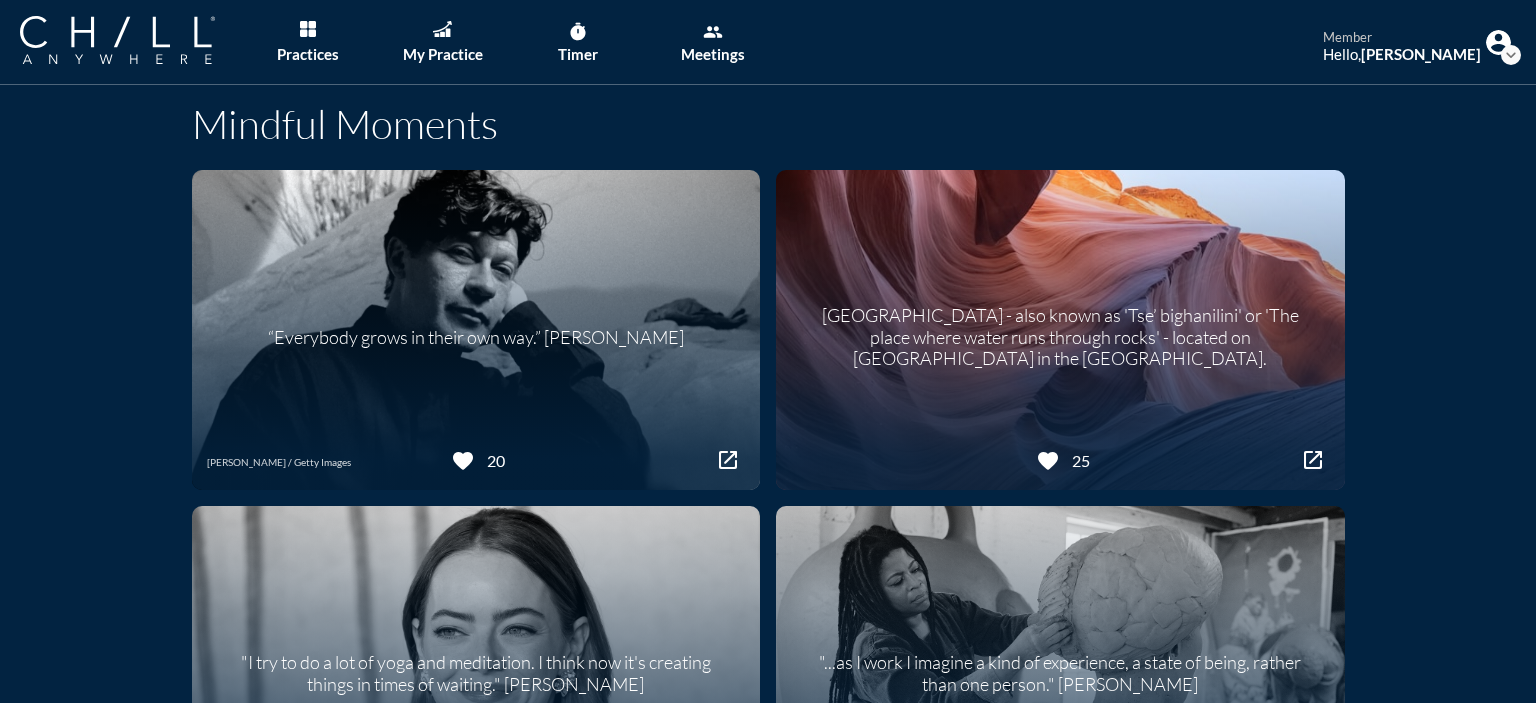click on "expand_more" at bounding box center [1511, 55] 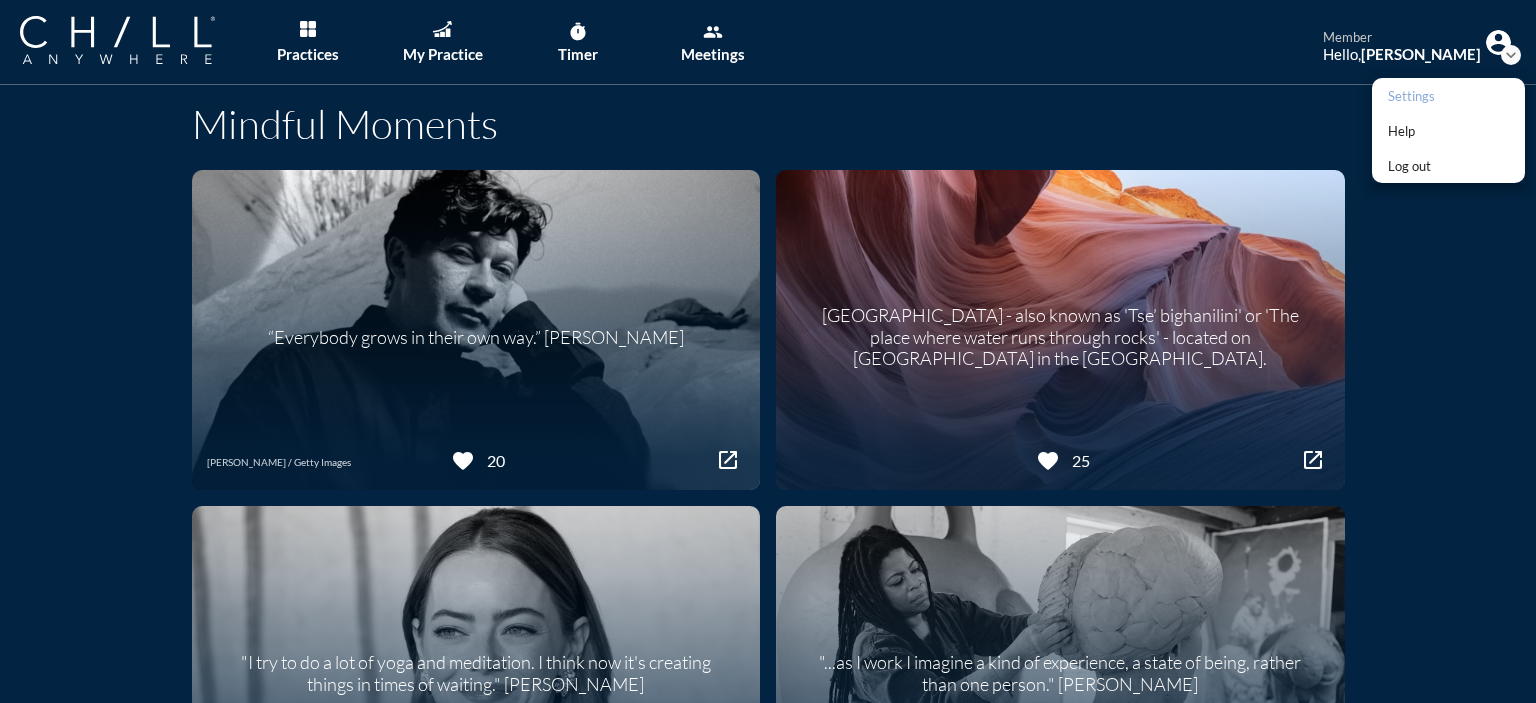 click on "Settings" at bounding box center [1411, 96] 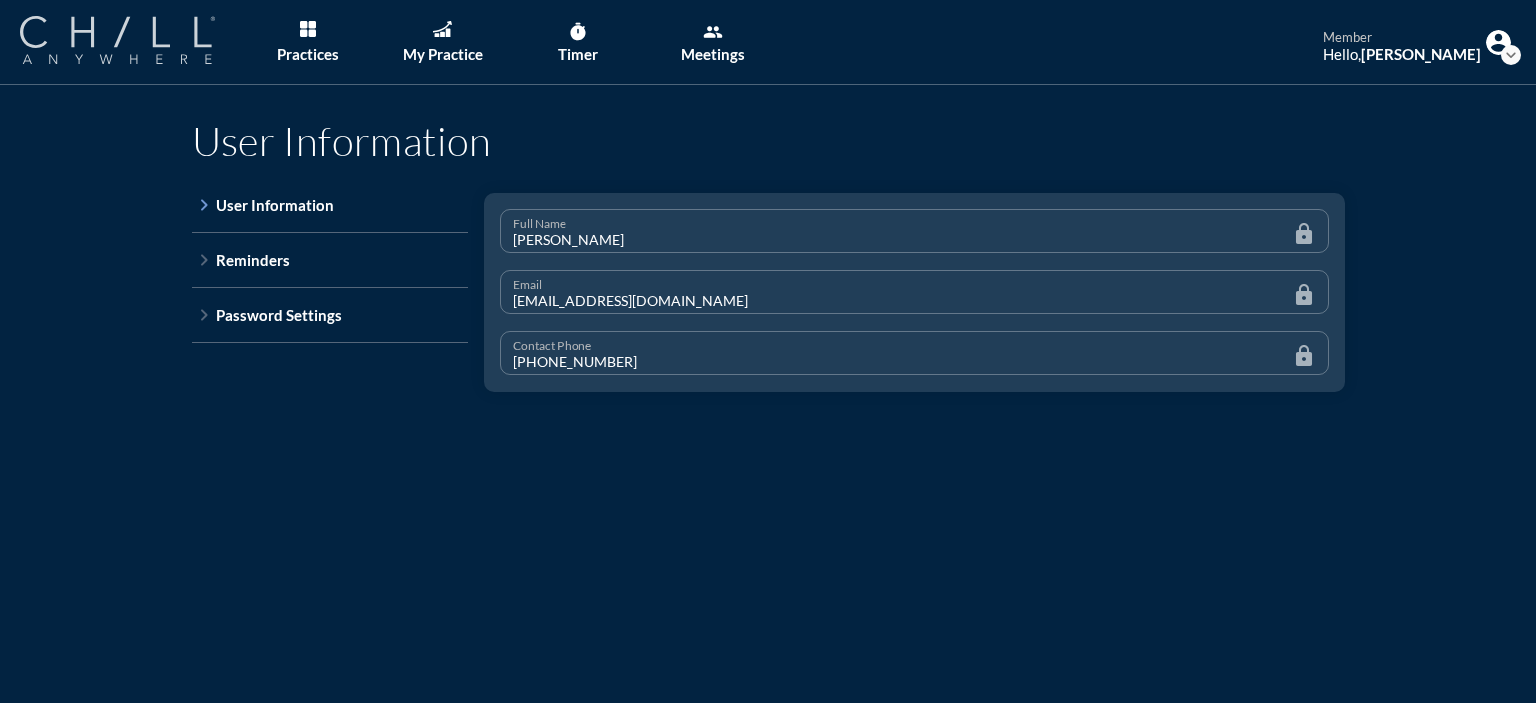 click at bounding box center [117, 40] 